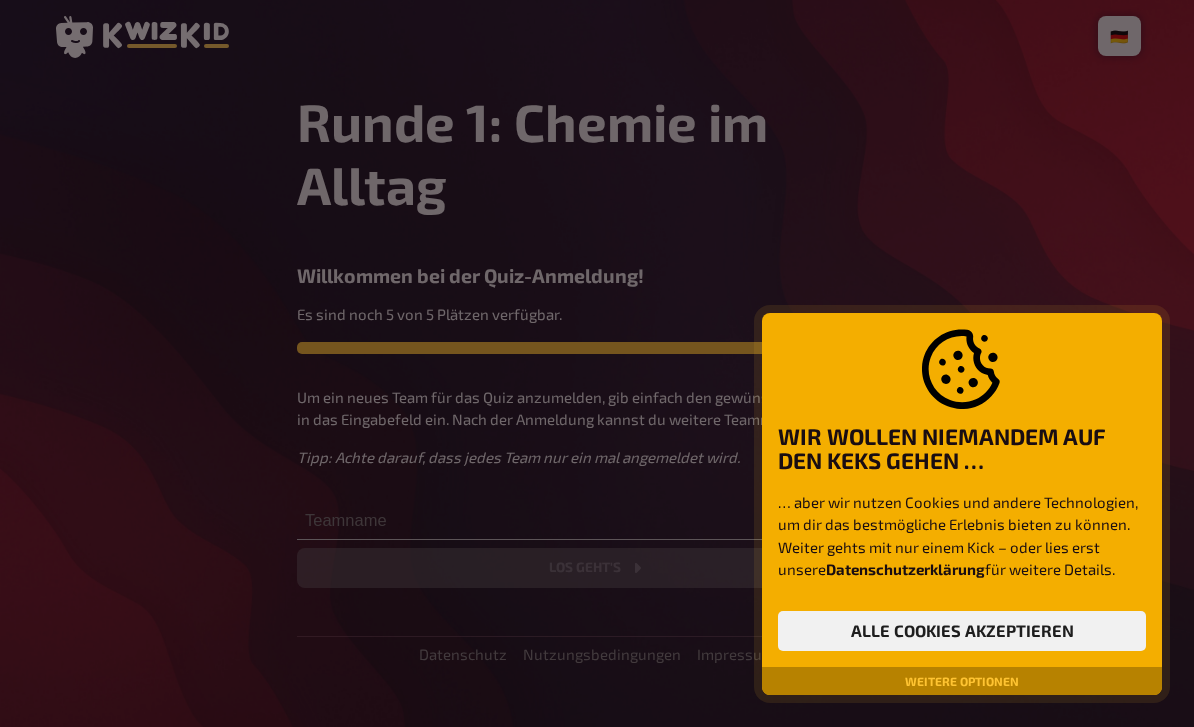 scroll, scrollTop: 0, scrollLeft: 0, axis: both 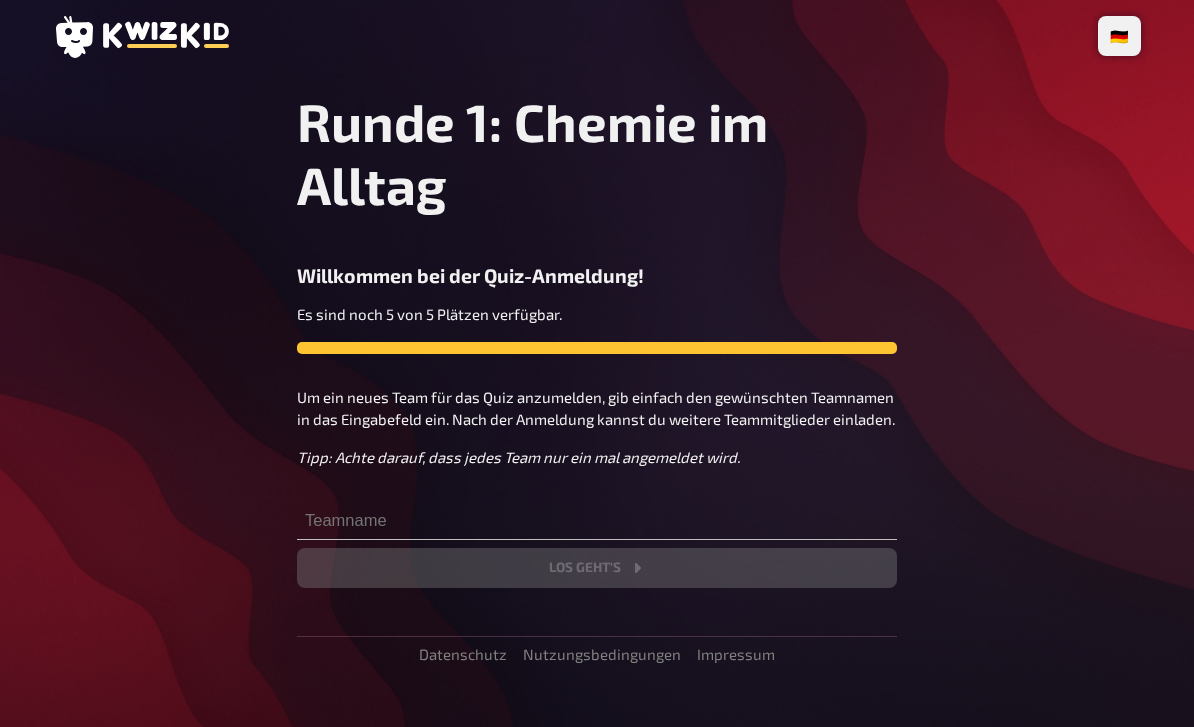 click on "Runde 1: Chemie im Alltag Willkommen bei der Quiz-Anmeldung! Es sind noch 5 von 5 Plätzen verfügbar. Um ein neues Team für das Quiz anzumelden, gib einfach den gewünschten Teamnamen in das Eingabefeld ein. Nach der Anmeldung kannst du weitere Teammitglieder einladen. Tipp: Achte darauf, dass jedes Team nur ein mal angemeldet wird. Los geht's" at bounding box center (597, 339) 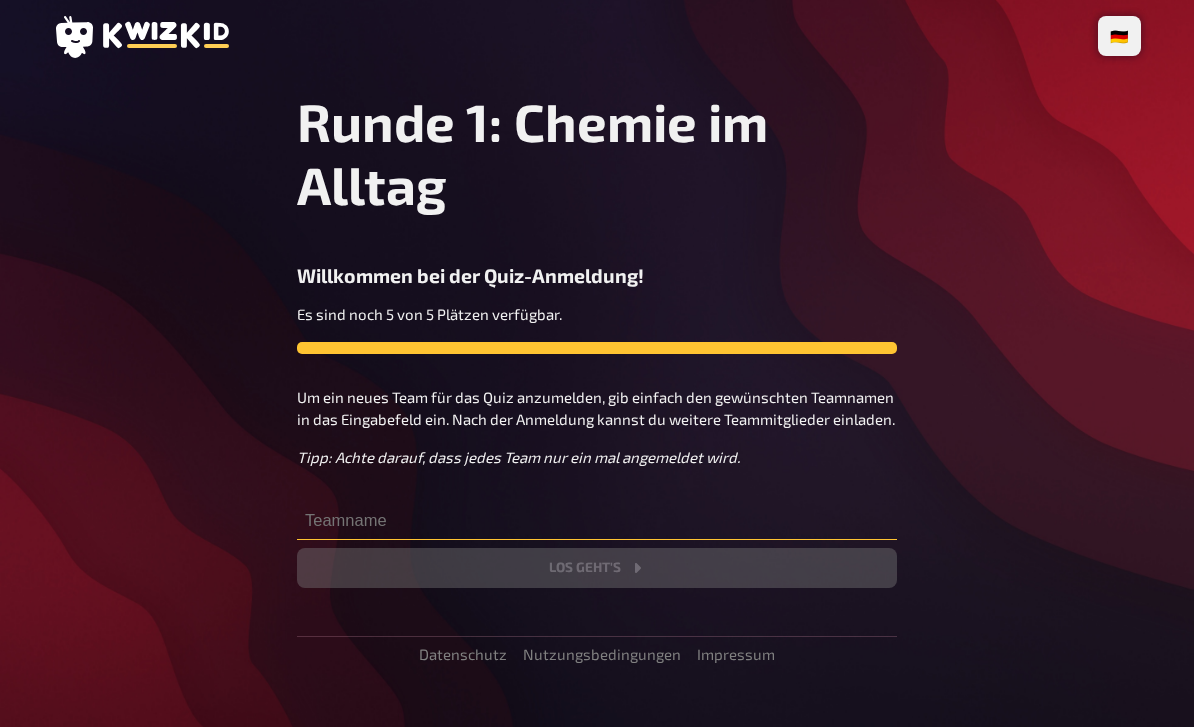 click at bounding box center (597, 520) 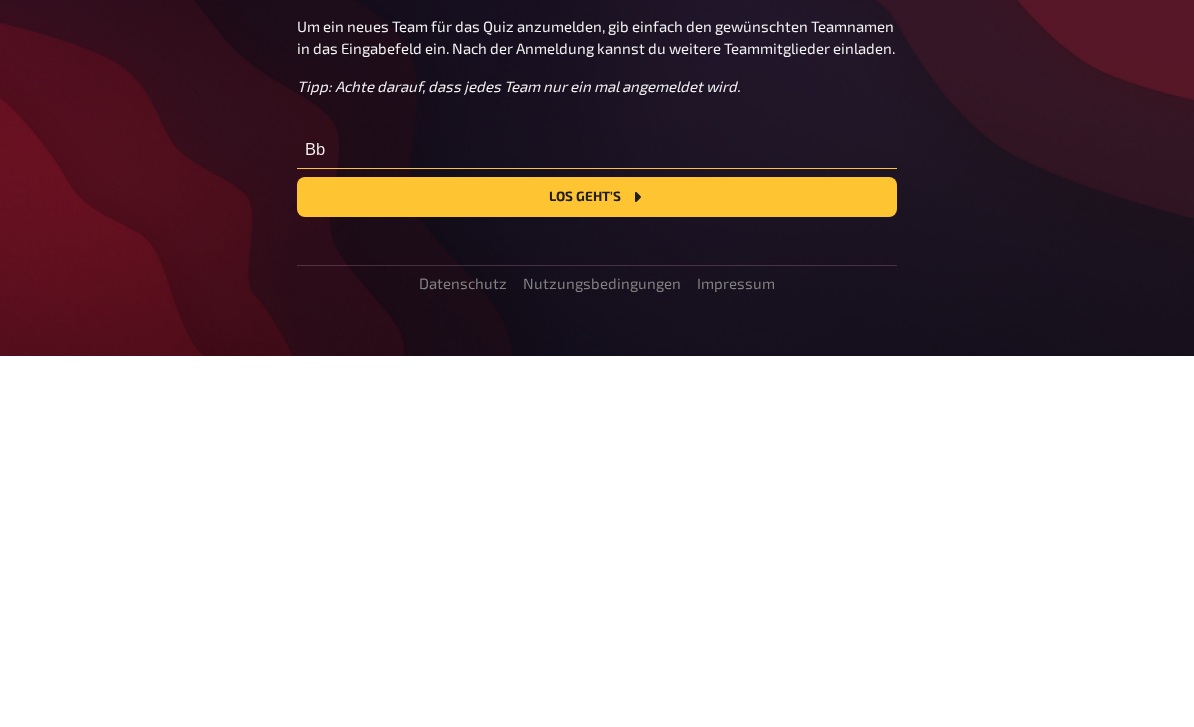 type on "B" 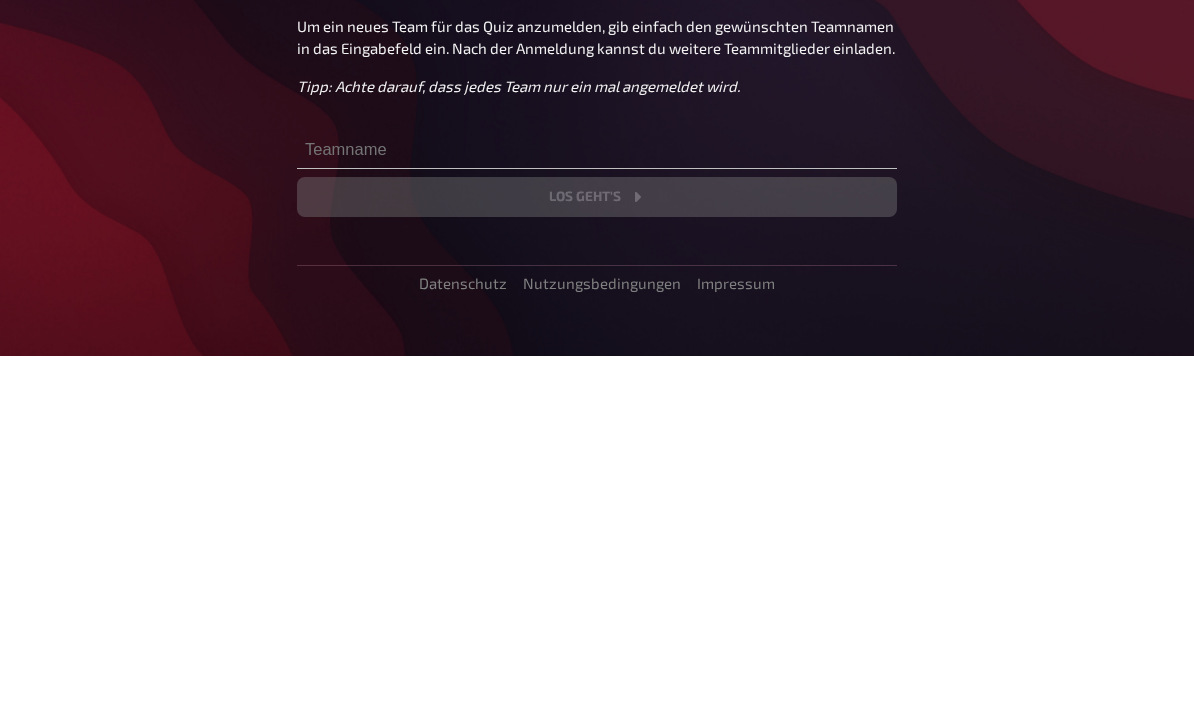 click on "Runde 1: Chemie im Alltag Willkommen bei der Quiz-Anmeldung! Es sind noch 5 von 5 Plätzen verfügbar. Um ein neues Team für das Quiz anzumelden, gib einfach den gewünschten Teamnamen in das Eingabefeld ein. Nach der Anmeldung kannst du weitere Teammitglieder einladen. Tipp: Achte darauf, dass jedes Team nur ein mal angemeldet wird. Los geht's Datenschutz Nutzungsbedingungen Impressum" at bounding box center (597, 376) 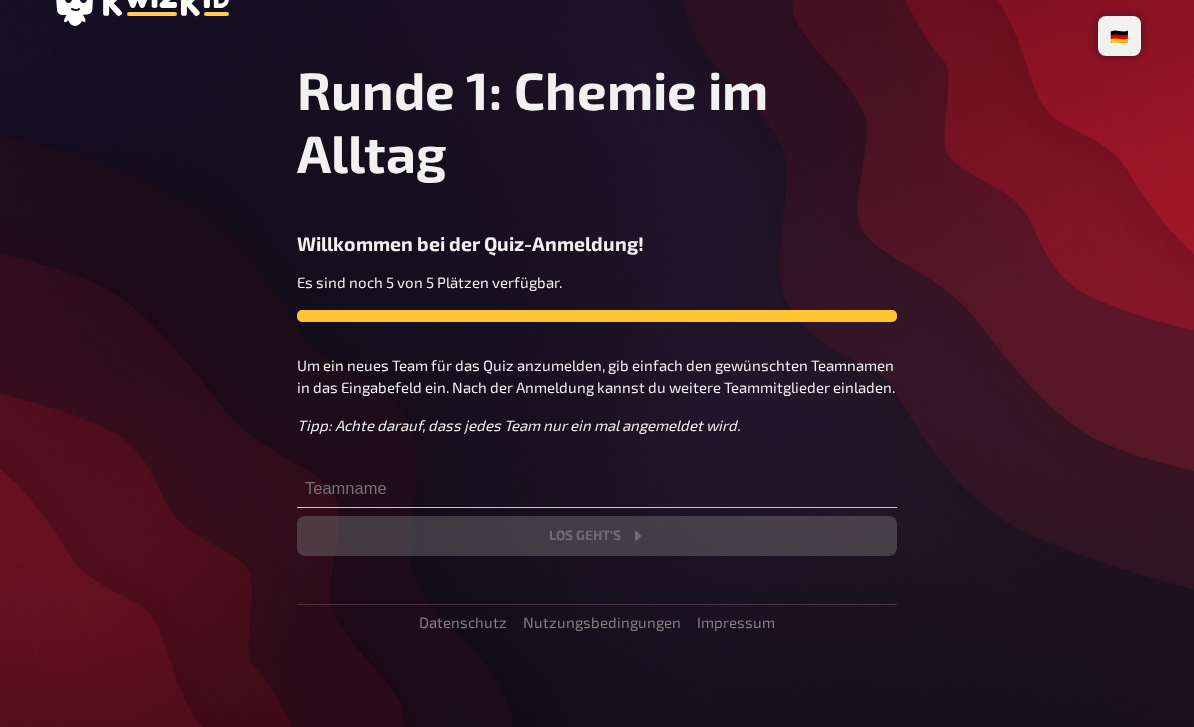 click at bounding box center (597, 488) 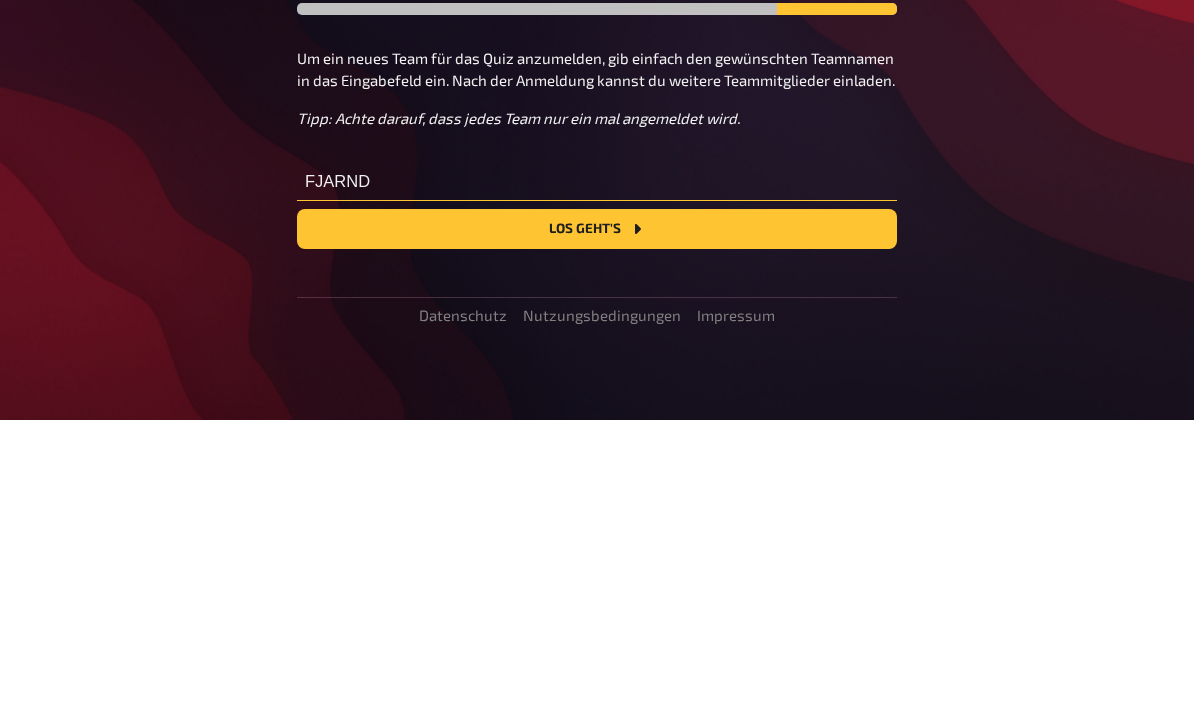 type on "FJARND" 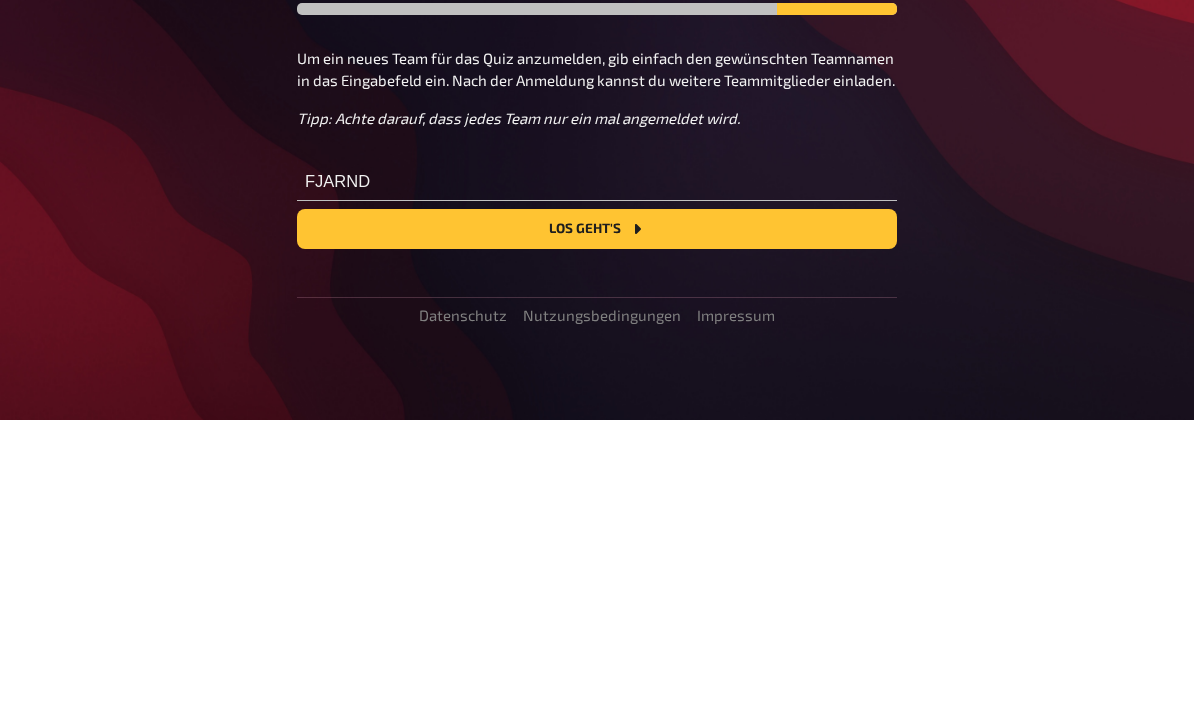 click on "Los geht's" at bounding box center (597, 536) 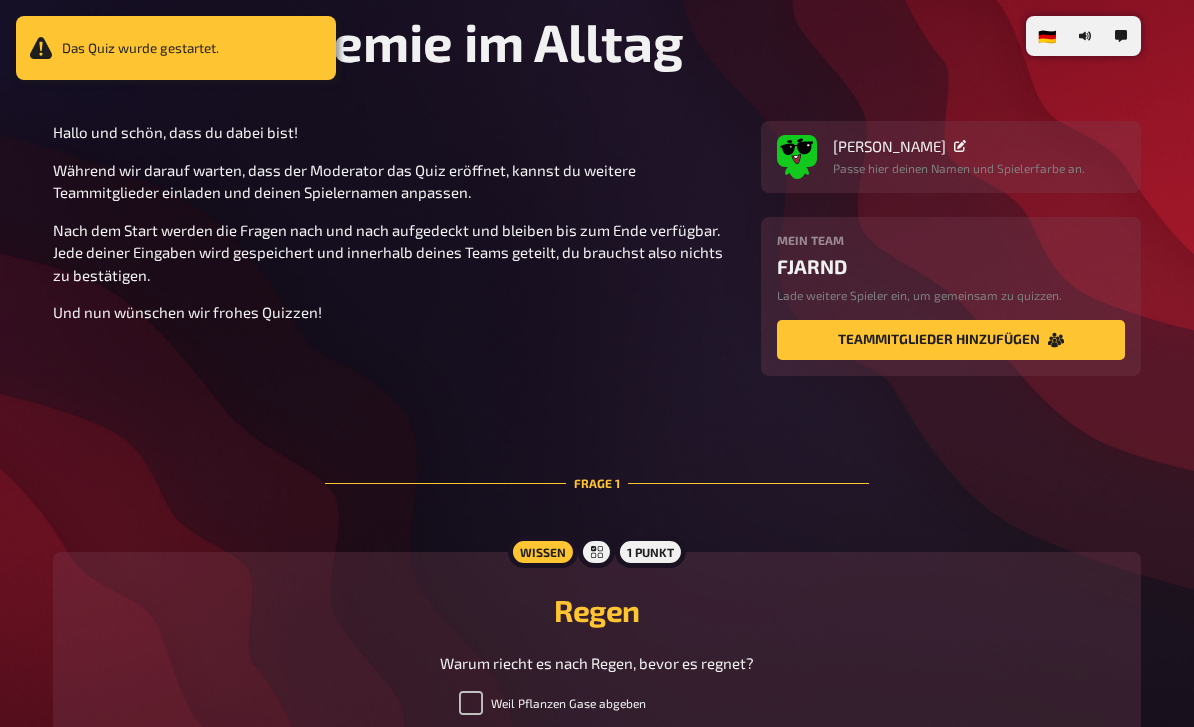 scroll, scrollTop: 63, scrollLeft: 0, axis: vertical 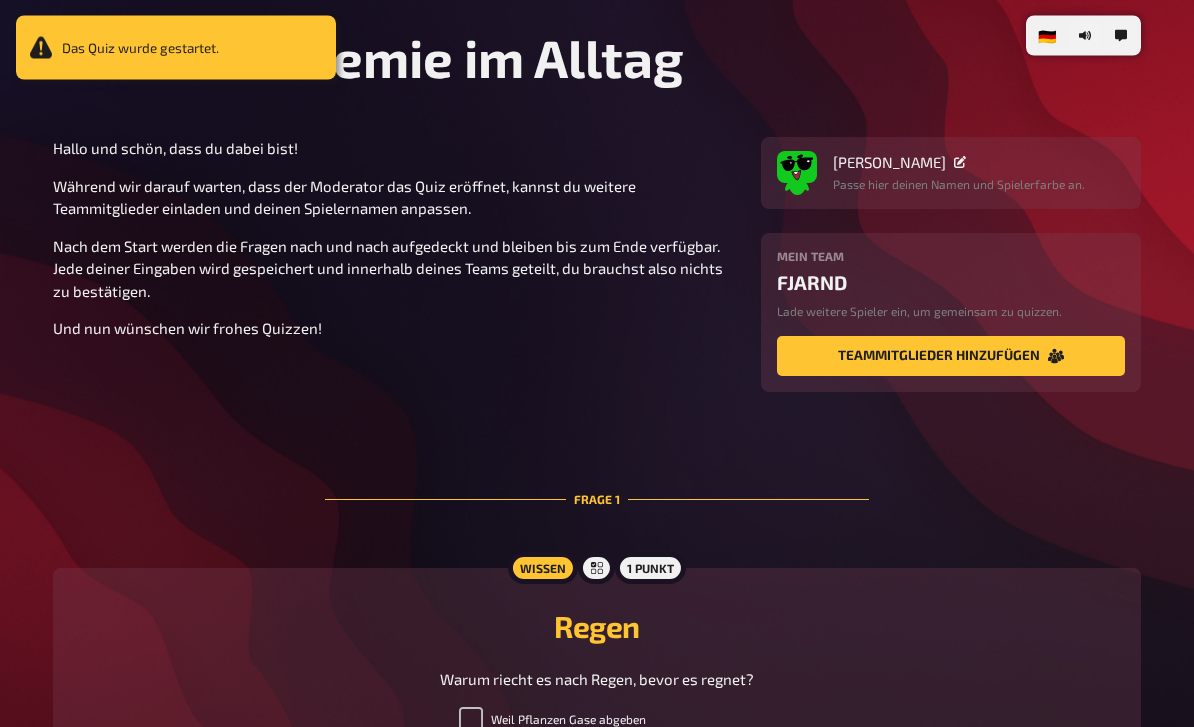 click on "Runde 1: Chemie im Alltag Hallo und schön, dass du dabei bist! Während wir darauf warten, dass der Moderator das Quiz eröffnet, kannst du weitere Teammitglieder einladen und deinen Spielernamen anpassen. Nach dem Start werden die Fragen nach und nach aufgedeckt und bleiben bis zum Ende verfügbar. Jede deiner Eingaben wird gespeichert und innerhalb deines Teams geteilt, du brauchst also nichts zu bestätigen. Und nun wünschen wir frohes Quizzen! Aristoteles Passe hier deinen Namen und Spielerfarbe an. Mein Team FJARND Lade weitere Spieler ein, um gemeinsam zu quizzen. Teammitglieder hinzufügen Frage   1 Wissen 1 Punkt Regen Warum riecht es nach Regen, bevor es regnet? Weil Pflanzen Gase abgeben Weil der Boden Bakterienstoffe freisetzt Weil der Luftdruck Schweißgeruch verstärkt" at bounding box center (597, 451) 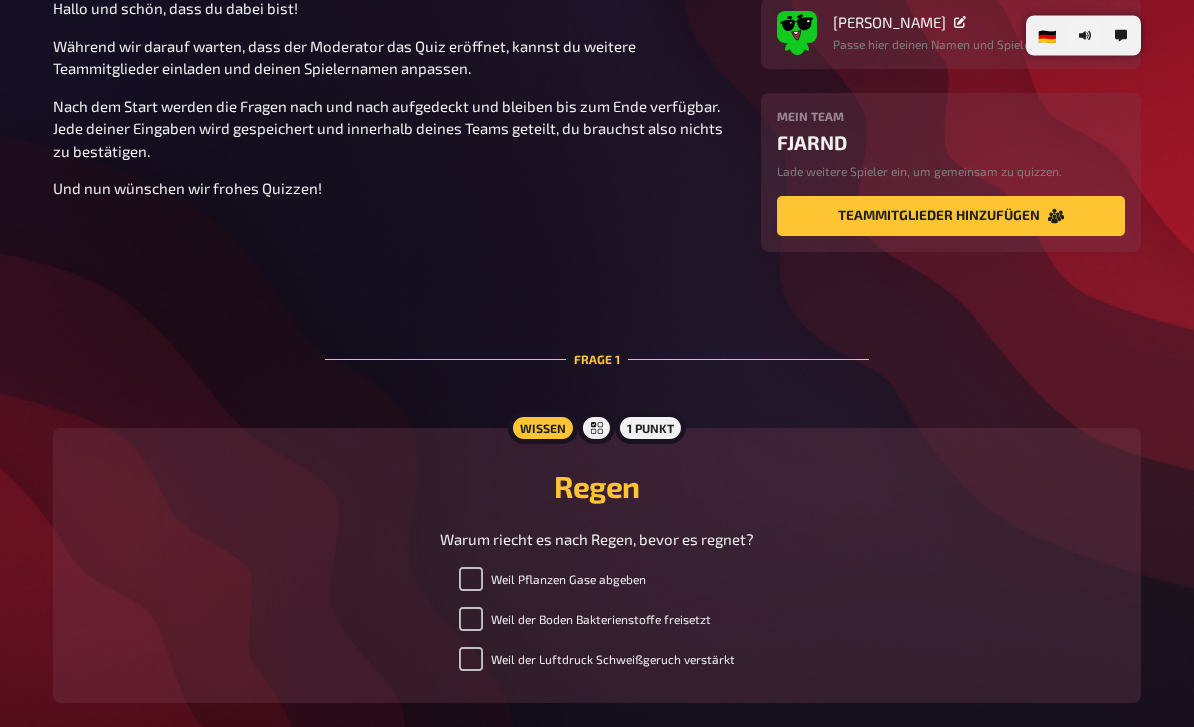 scroll, scrollTop: 210, scrollLeft: 0, axis: vertical 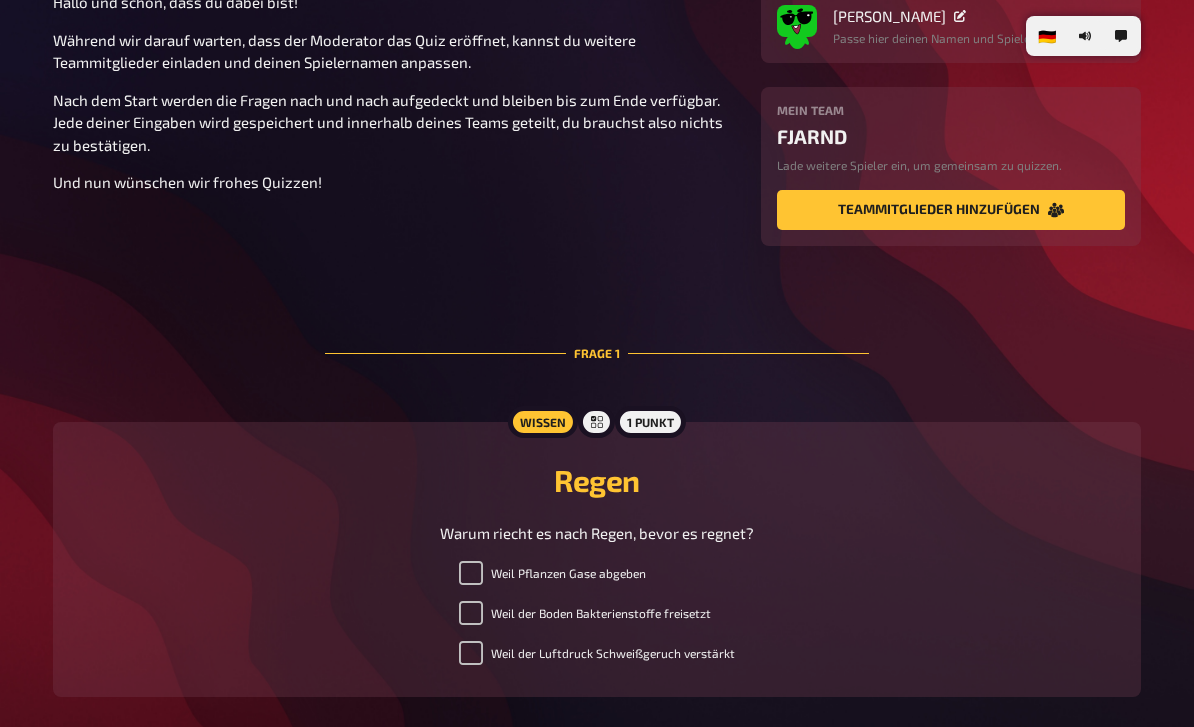 click on "Weil der Boden Bakterienstoffe freisetzt" at bounding box center (471, 613) 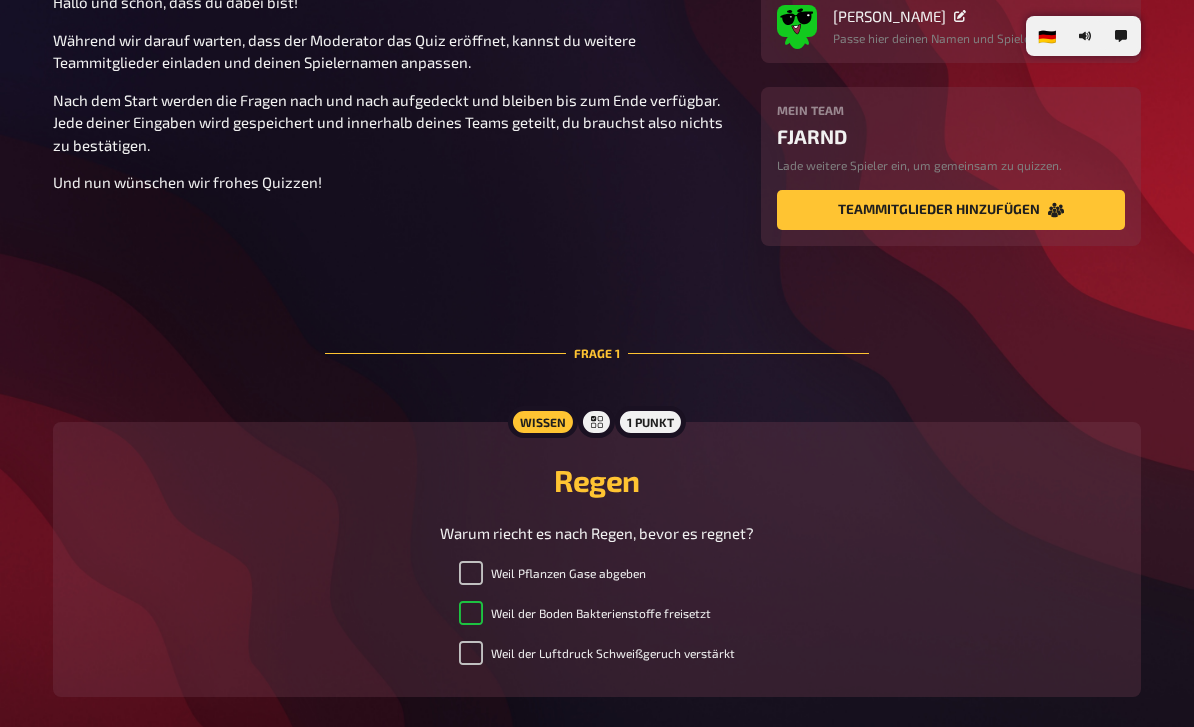 checkbox on "true" 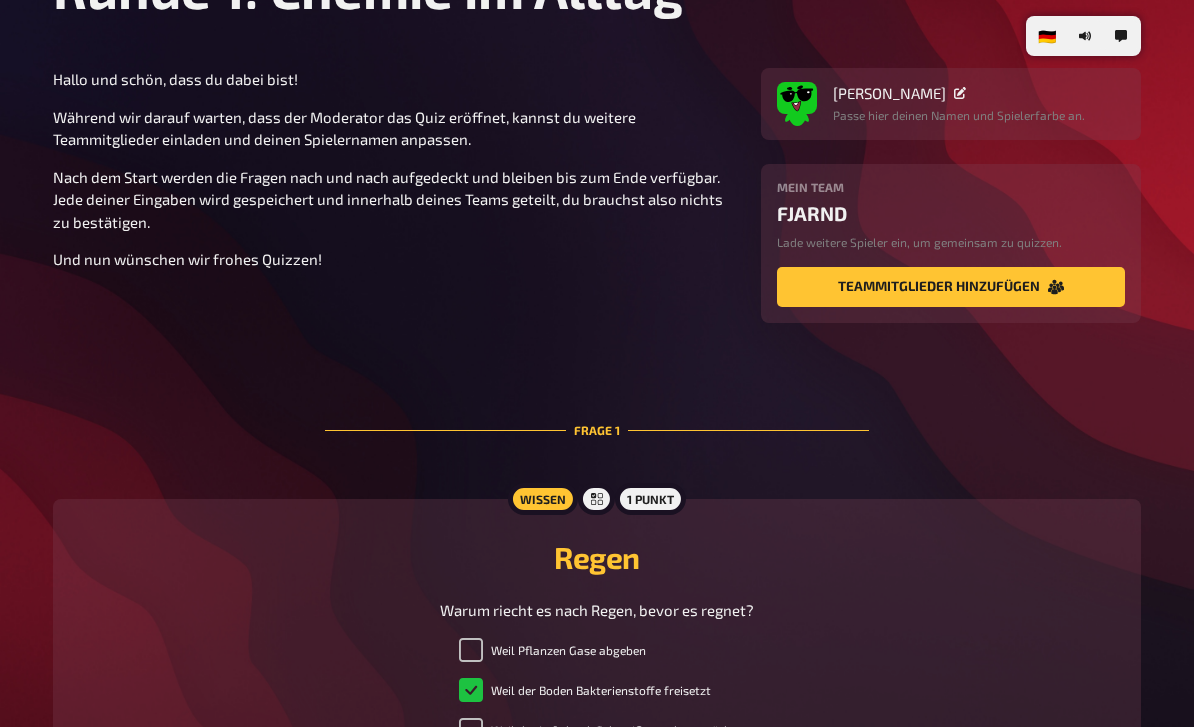 scroll, scrollTop: 249, scrollLeft: 0, axis: vertical 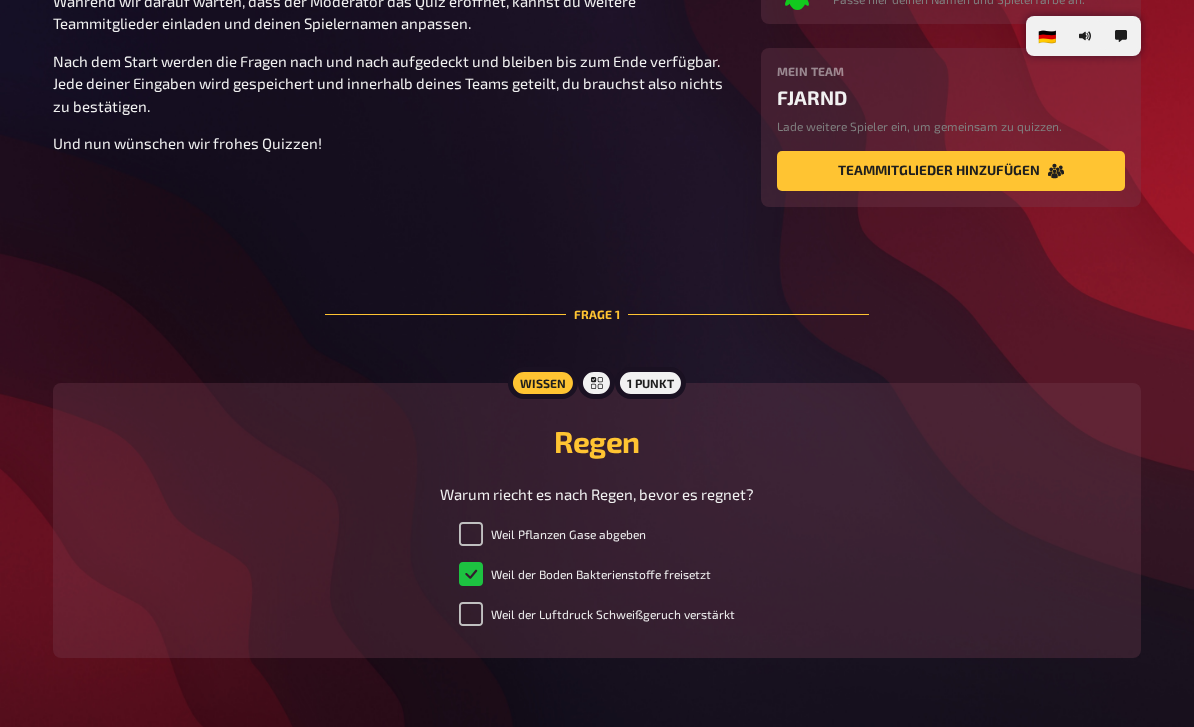 click at bounding box center [596, 383] 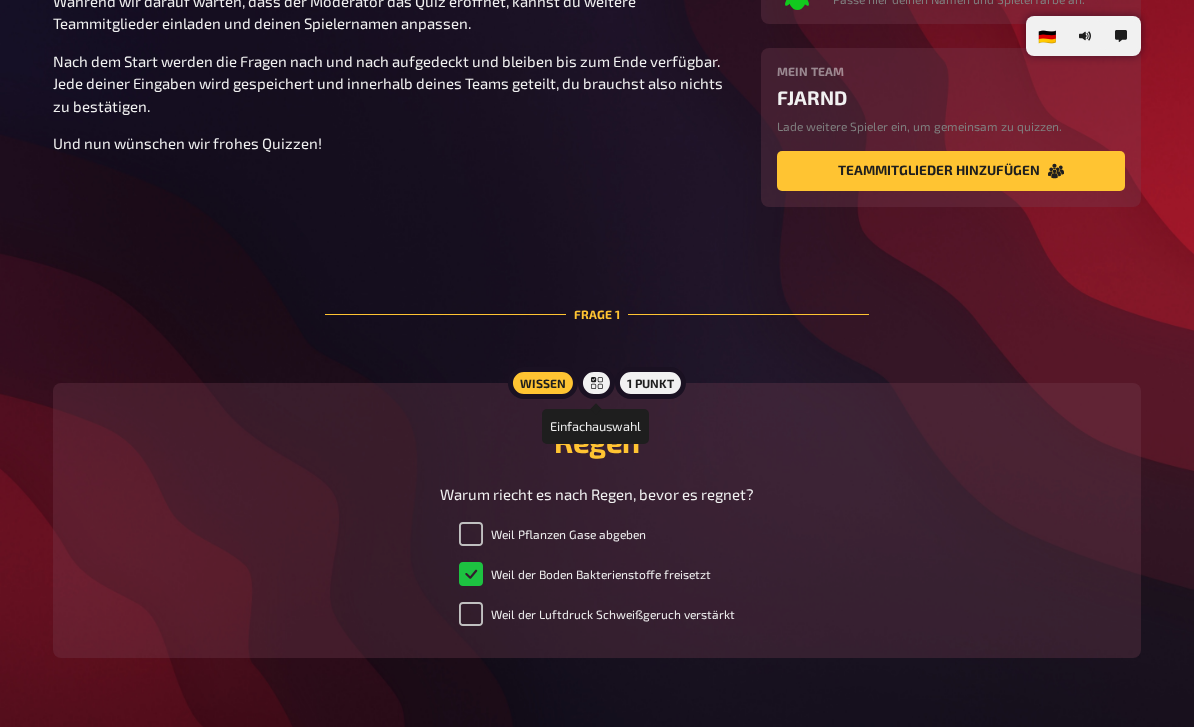 click on "1 Punkt" at bounding box center [650, 383] 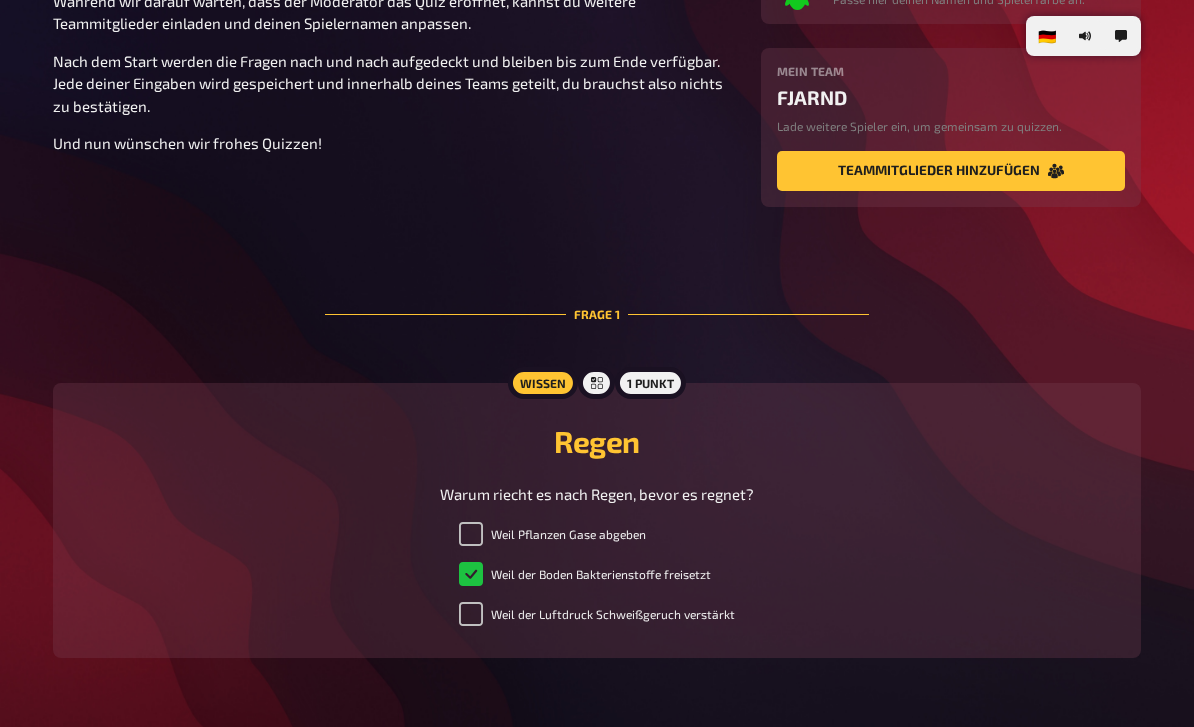 click on "1 Punkt" at bounding box center (650, 383) 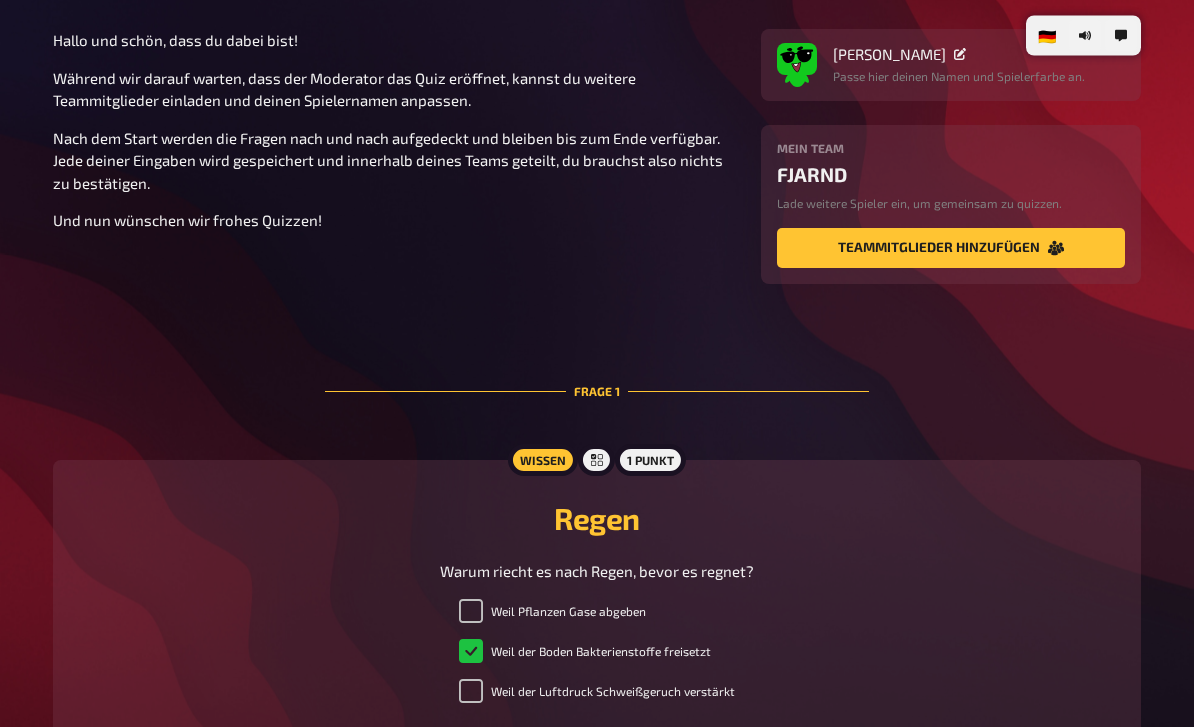 scroll, scrollTop: 249, scrollLeft: 0, axis: vertical 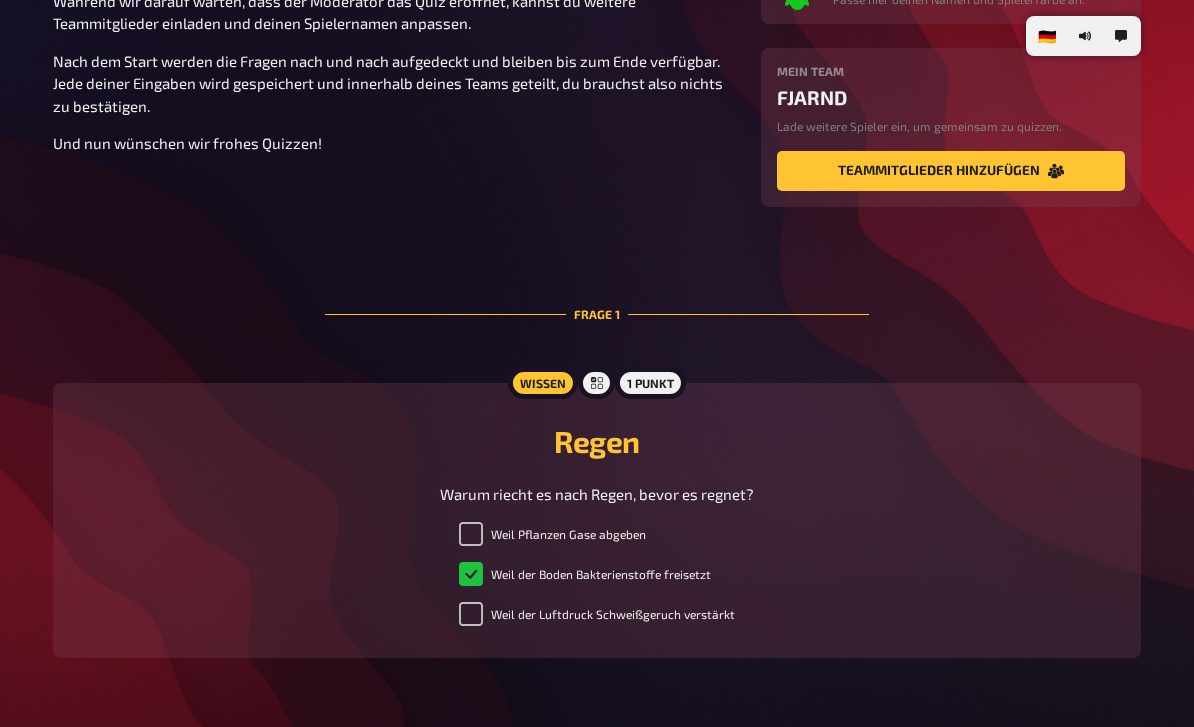 click on "Runde 1: Chemie im Alltag Hallo und schön, dass du dabei bist! Während wir darauf warten, dass der Moderator das Quiz eröffnet, kannst du weitere Teammitglieder einladen und deinen Spielernamen anpassen. Nach dem Start werden die Fragen nach und nach aufgedeckt und bleiben bis zum Ende verfügbar. Jede deiner Eingaben wird gespeichert und innerhalb deines Teams geteilt, du brauchst also nichts zu bestätigen. Und nun wünschen wir frohes Quizzen! Aristoteles Passe hier deinen Namen und Spielerfarbe an. Mein Team FJARND Lade weitere Spieler ein, um gemeinsam zu quizzen. Teammitglieder hinzufügen Frage   1 Wissen 1 Punkt Regen Warum riecht es nach Regen, bevor es regnet? Weil Pflanzen Gase abgeben Weil der Boden Bakterienstoffe freisetzt Weil der Luftdruck Schweißgeruch verstärkt" at bounding box center [597, 265] 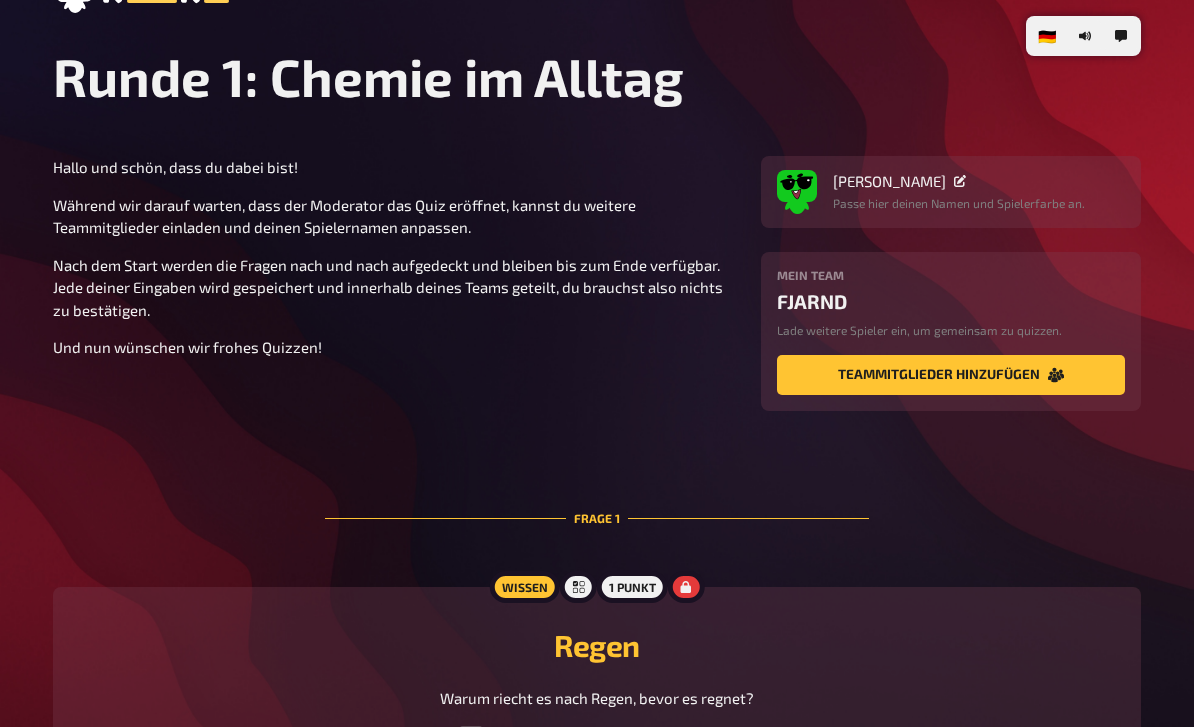 scroll, scrollTop: 0, scrollLeft: 0, axis: both 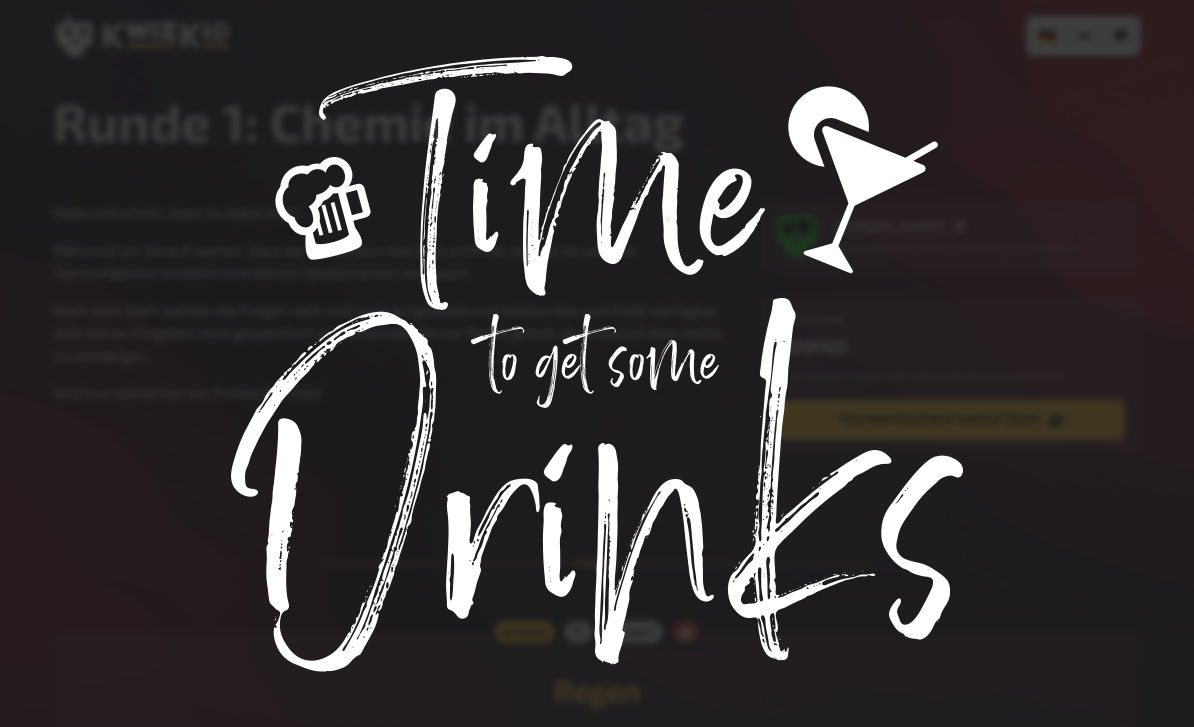 click at bounding box center [597, 363] 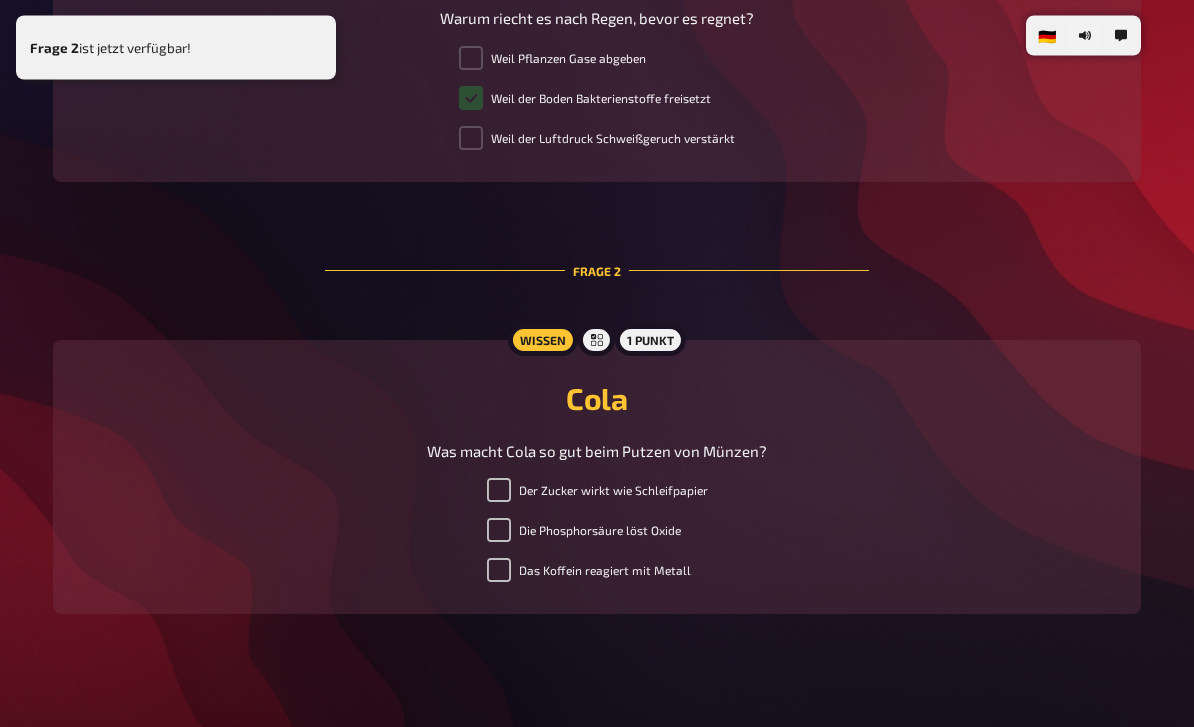 scroll, scrollTop: 727, scrollLeft: 0, axis: vertical 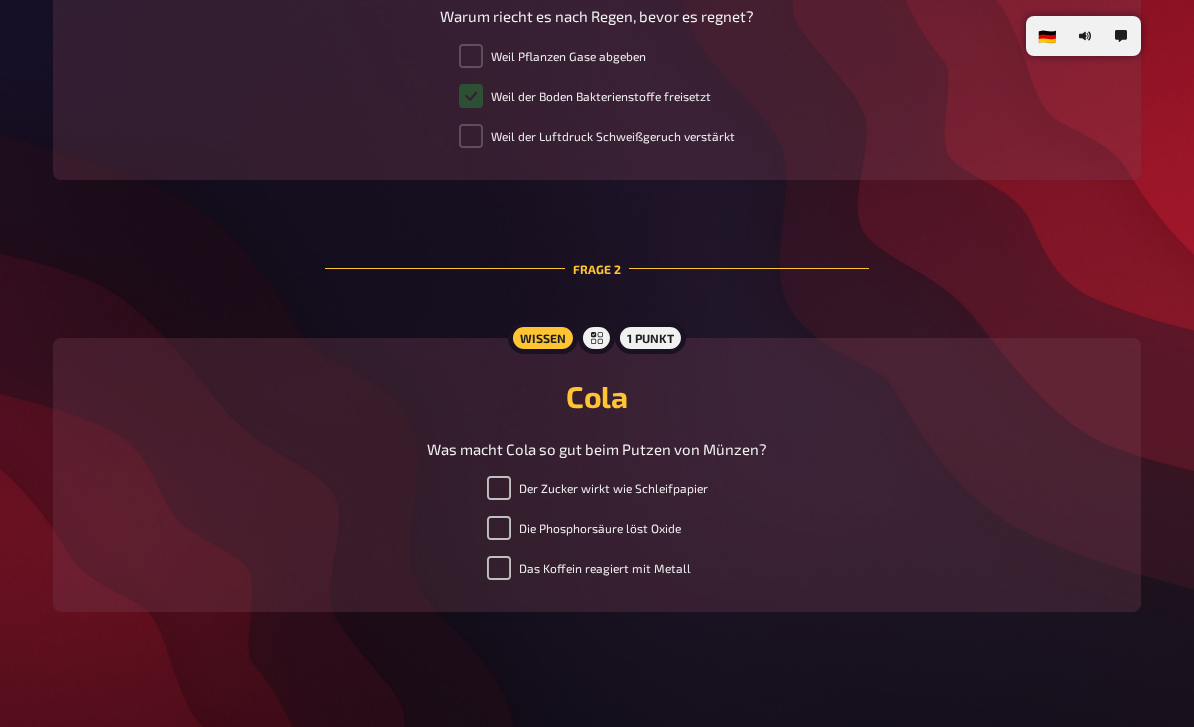 click on "Die Phosphorsäure löst Oxide" at bounding box center [499, 528] 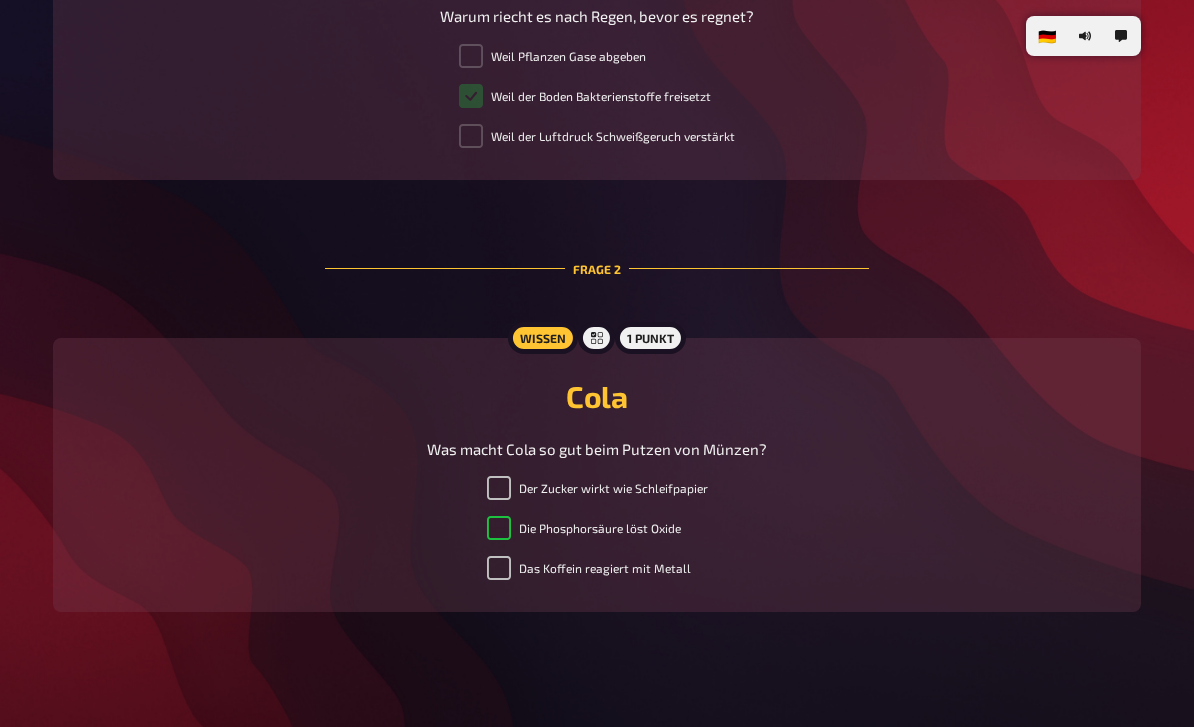 checkbox on "true" 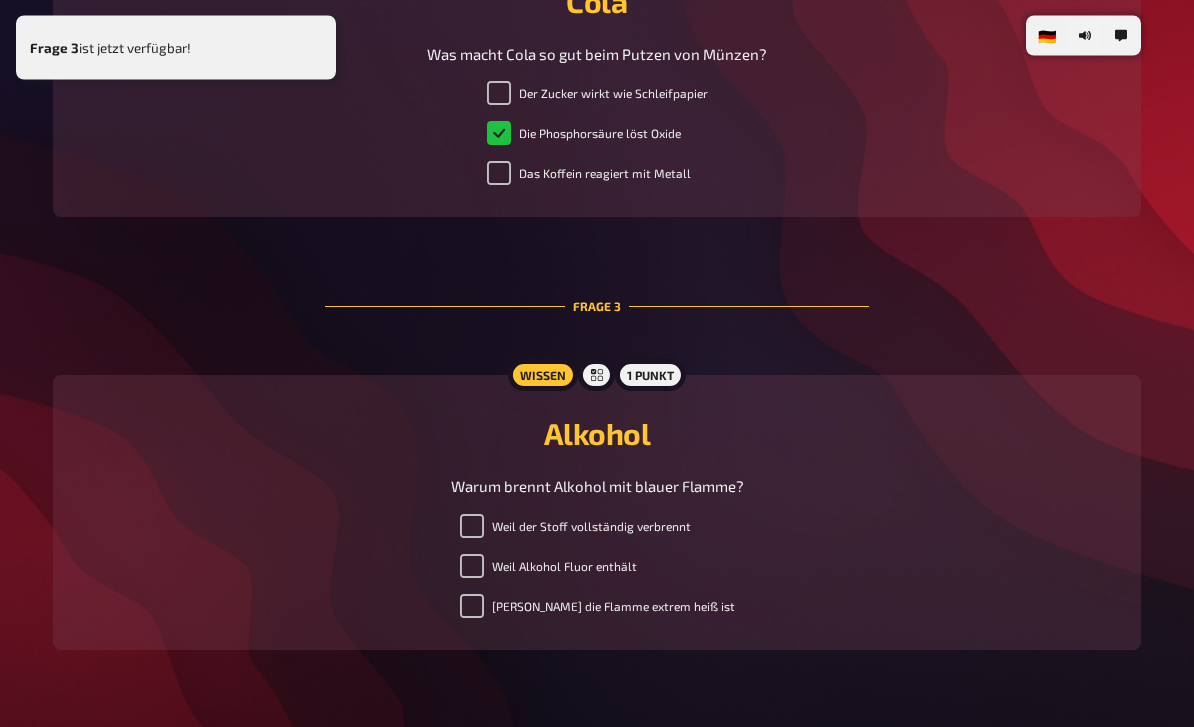 scroll, scrollTop: 1161, scrollLeft: 0, axis: vertical 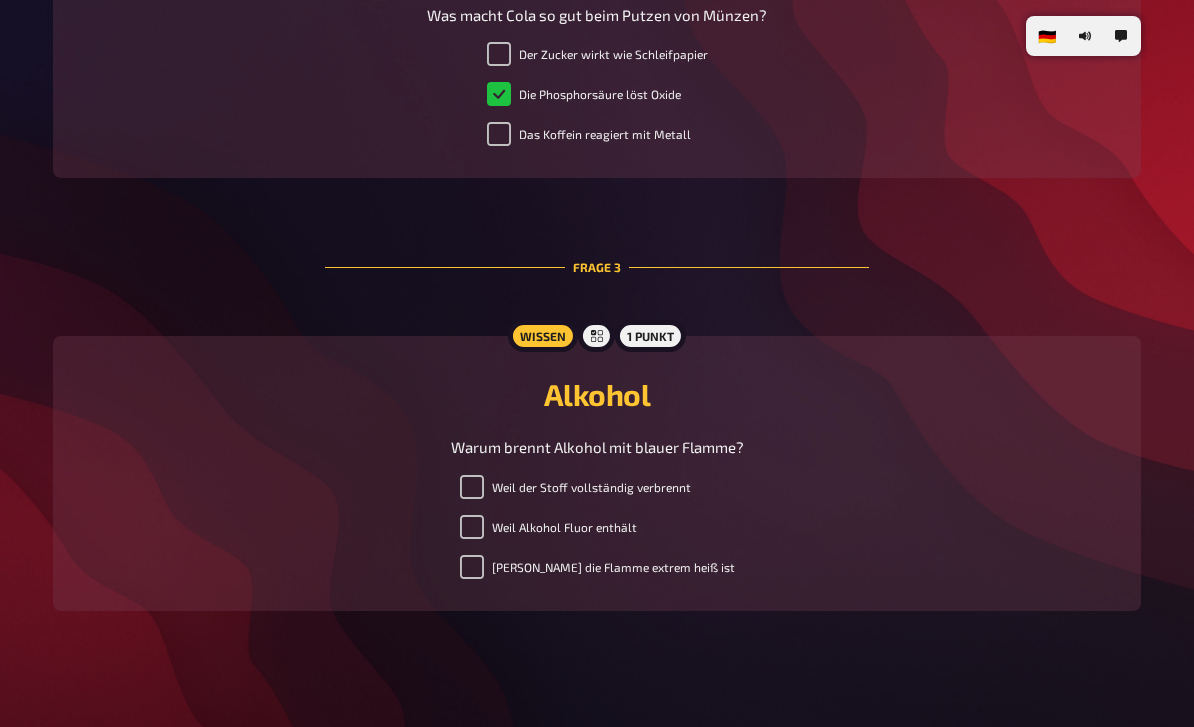 click on "Weil der Stoff vollständig verbrennt" at bounding box center (472, 487) 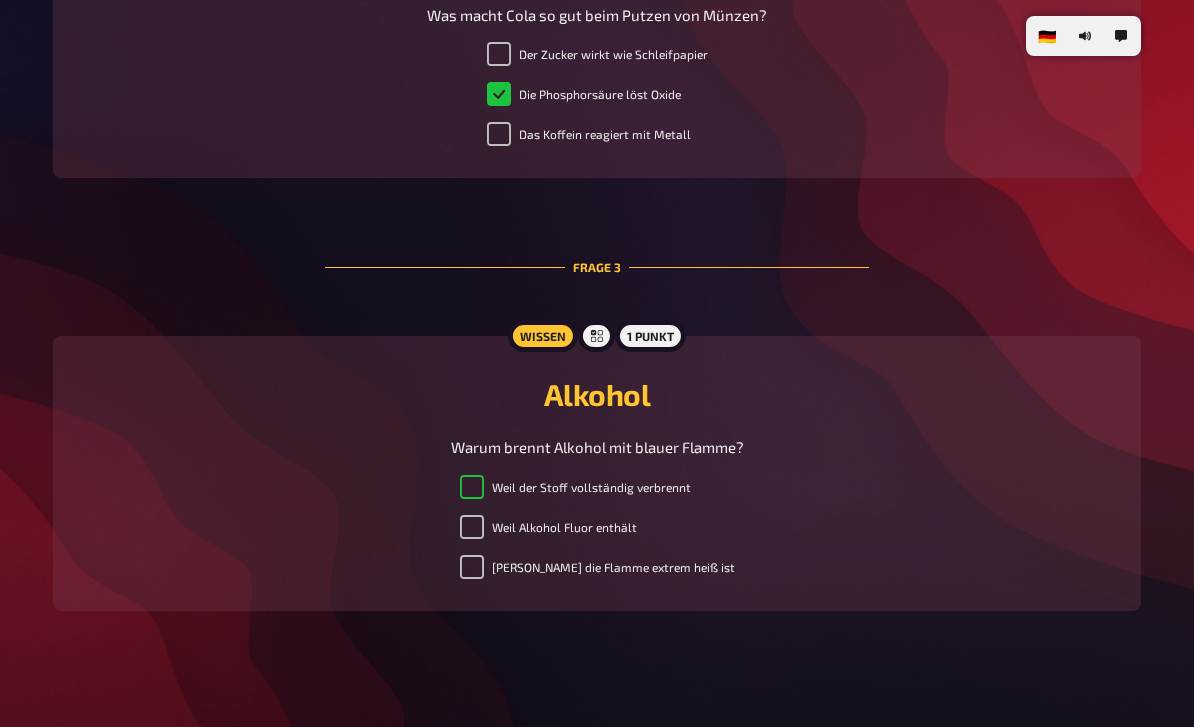 checkbox on "true" 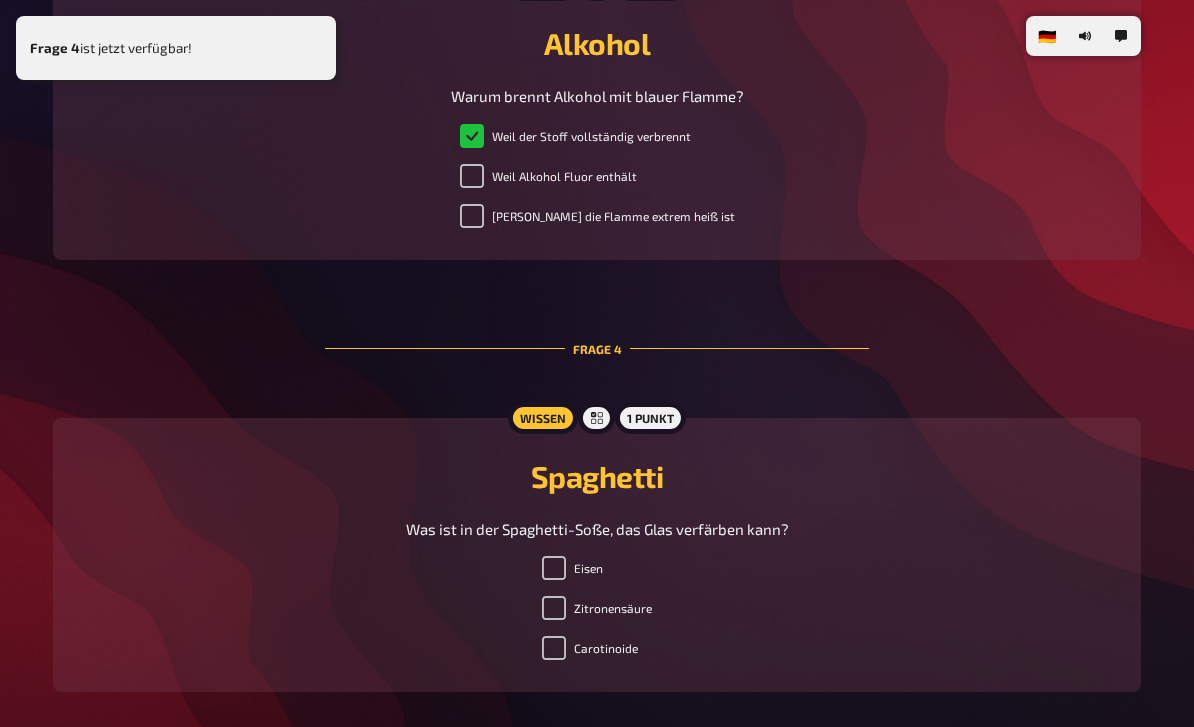 scroll, scrollTop: 1595, scrollLeft: 0, axis: vertical 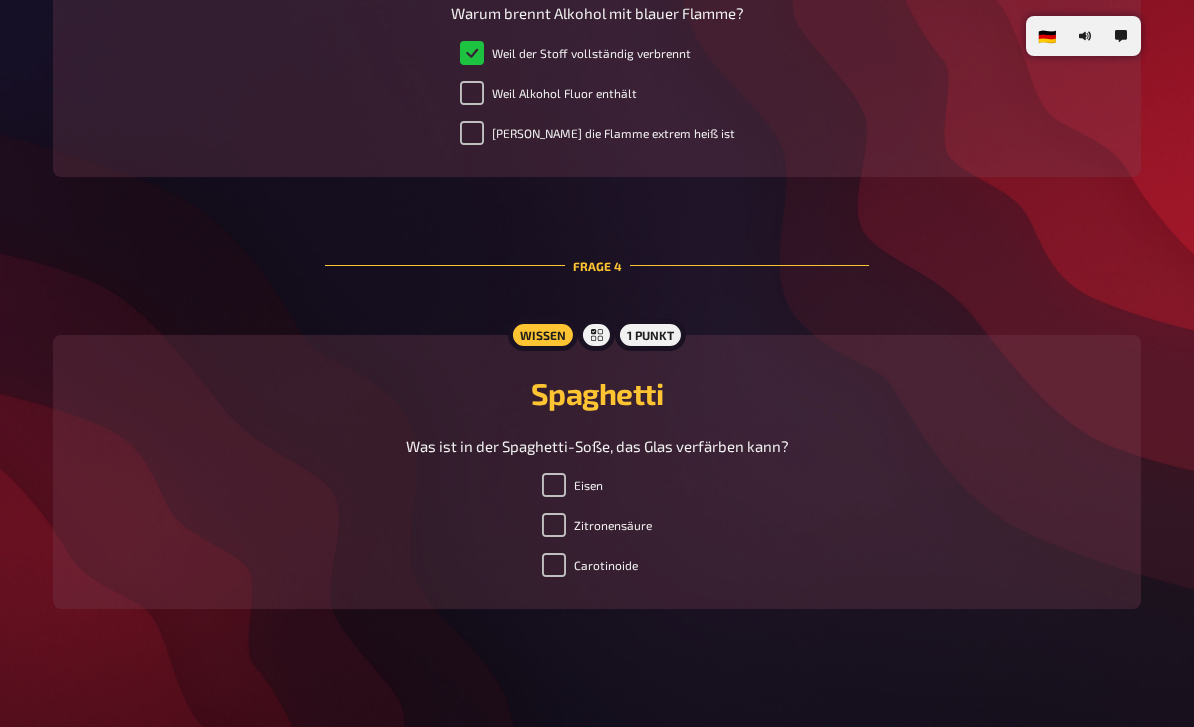 click on "Carotinoide" at bounding box center [554, 565] 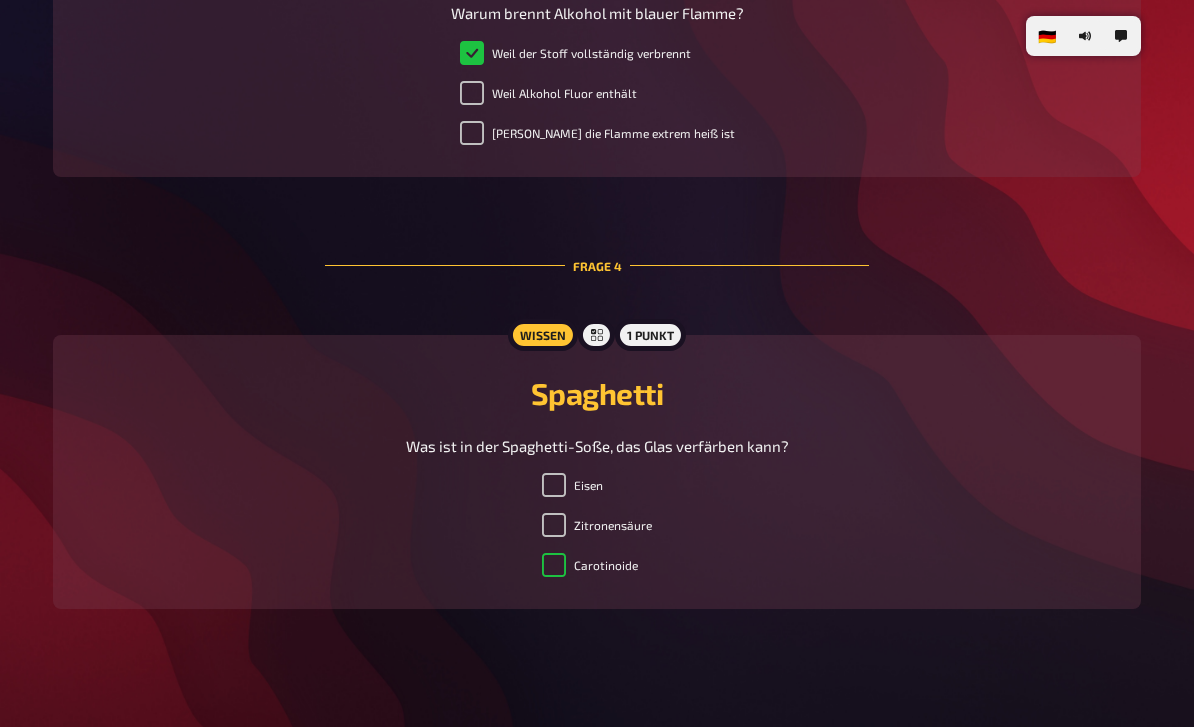 checkbox on "true" 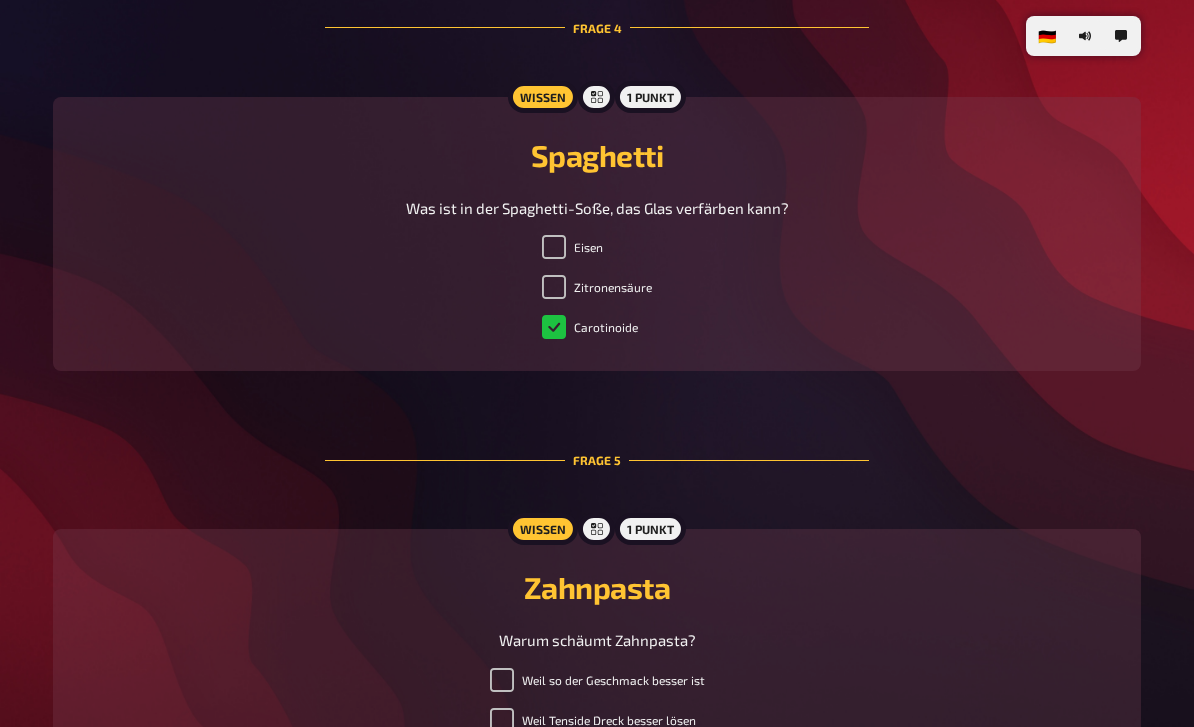 scroll, scrollTop: 2029, scrollLeft: 0, axis: vertical 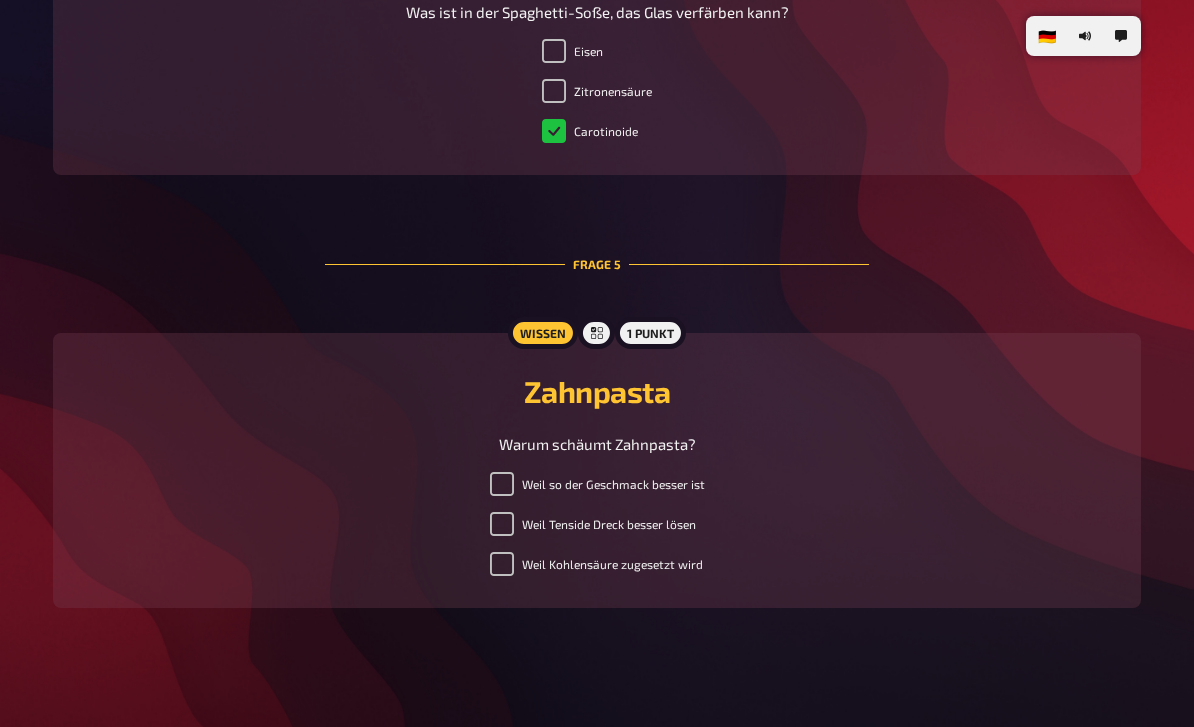 click on "Weil Tenside Dreck besser lösen" at bounding box center [502, 524] 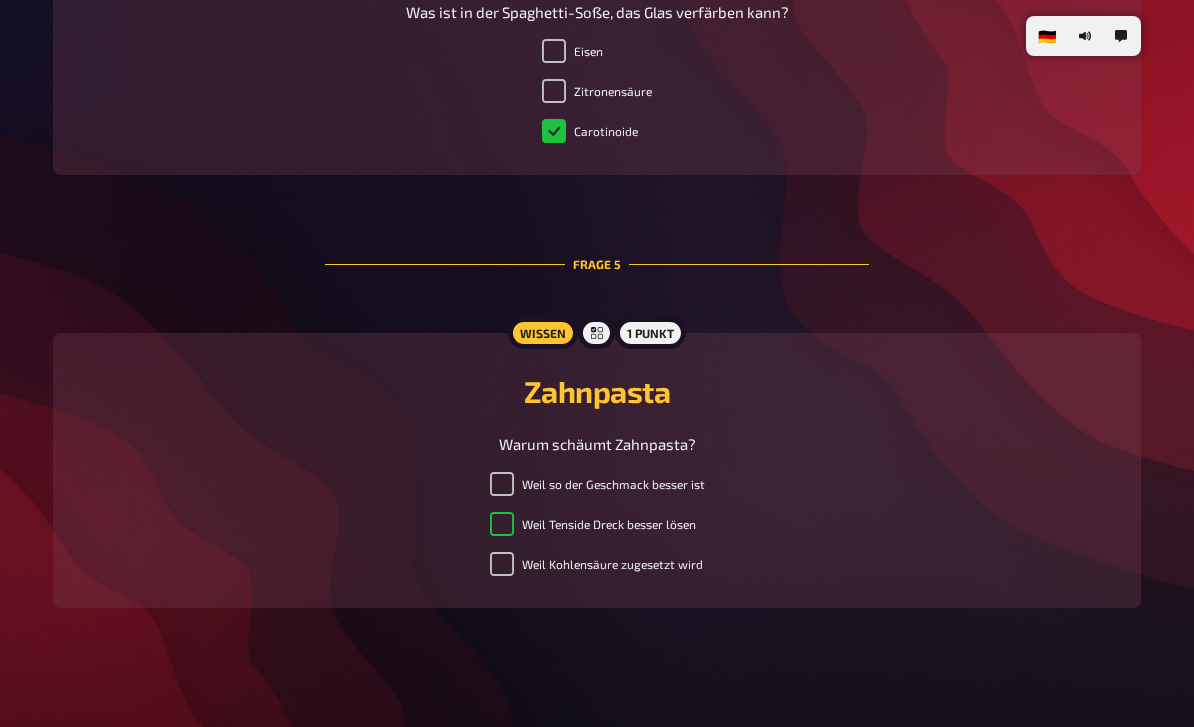 checkbox on "true" 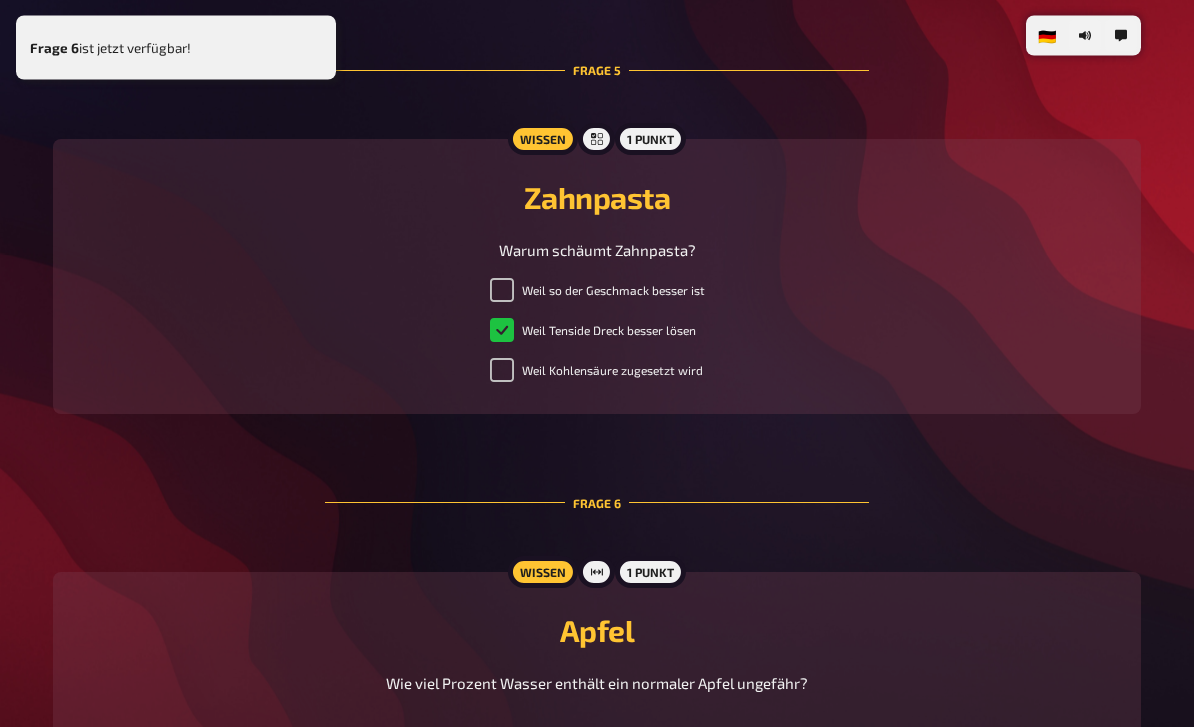 scroll, scrollTop: 2411, scrollLeft: 0, axis: vertical 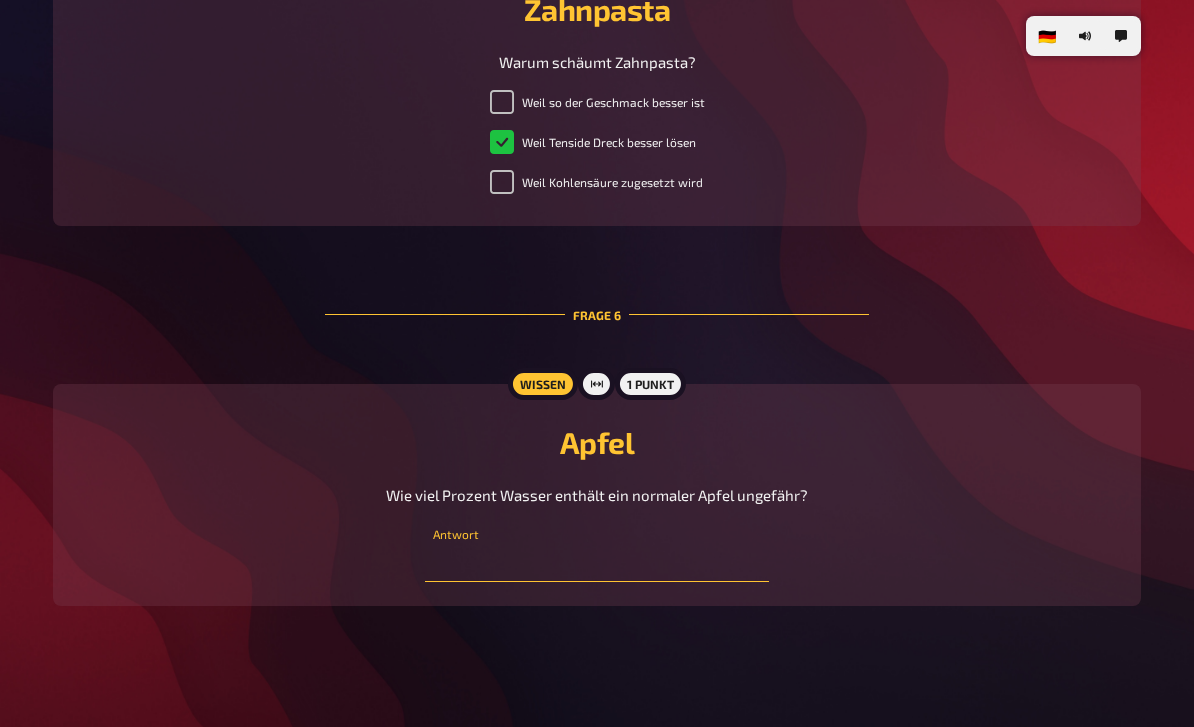 click at bounding box center [596, 562] 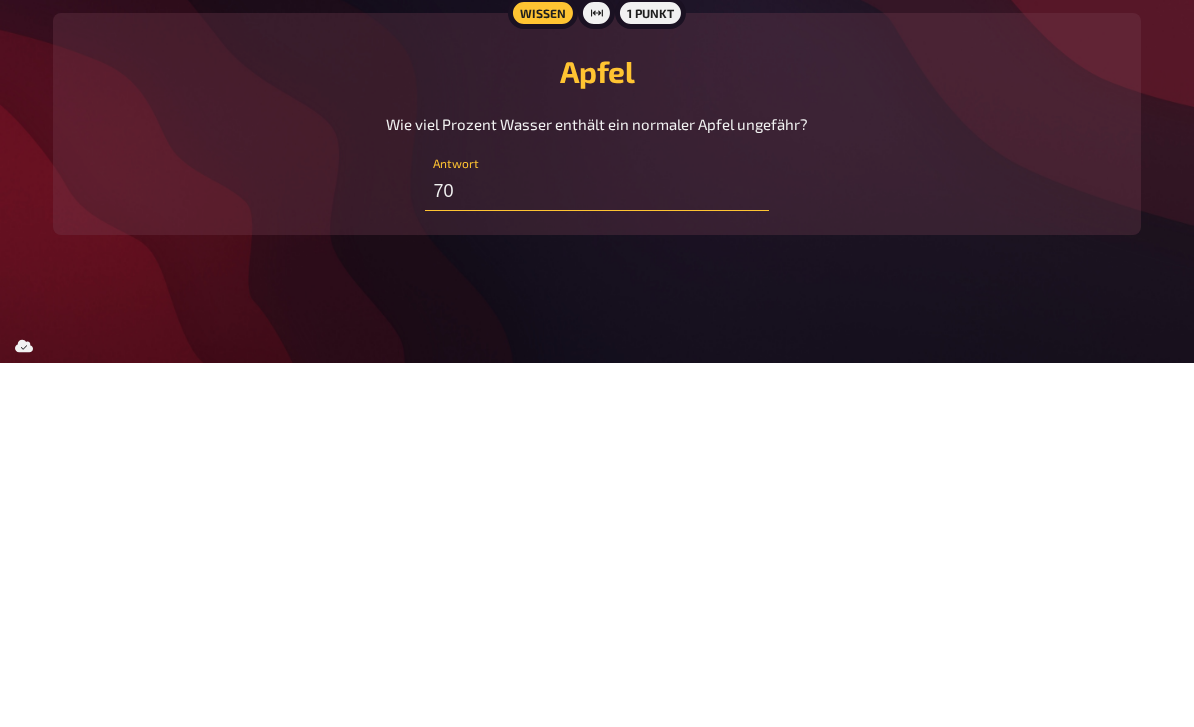 type on "70" 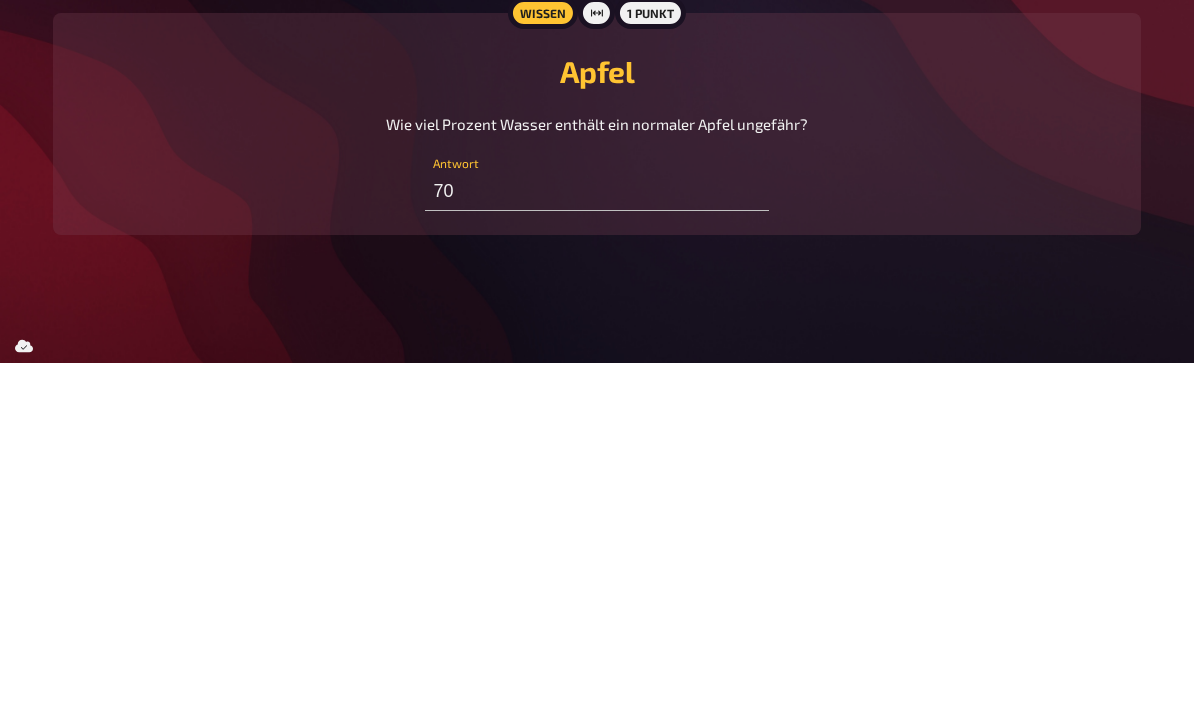 click on "🇩🇪 Deutsch 🇬🇧 English 🇳🇱 Nederlands Runde 1: Chemie im Alltag Hallo und schön, dass du dabei bist! Während wir darauf warten, dass der Moderator das Quiz eröffnet, kannst du weitere Teammitglieder einladen und deinen Spielernamen anpassen. Nach dem Start werden die Fragen nach und nach aufgedeckt und bleiben bis zum Ende verfügbar. Jede deiner Eingaben wird gespeichert und innerhalb deines Teams geteilt, du brauchst also nichts zu bestätigen. Und nun wünschen wir frohes Quizzen! Aristoteles Passe hier deinen Namen und Spielerfarbe an. Mein Team FJARND Lade weitere Spieler ein, um gemeinsam zu quizzen. Teammitglieder hinzufügen Frage   1 Wissen 1 Punkt Regen Warum riecht es nach Regen, bevor es regnet? Weil Pflanzen Gase abgeben Weil der Boden Bakterienstoffe freisetzt Weil der Luftdruck Schweißgeruch verstärkt Frage   2 Wissen 1 Punkt Cola Was macht Cola so gut beim Putzen von Münzen?
Der Zucker wirkt wie Schleifpapier Die Phosphorsäure löst Oxide Frage   3 Wissen 1 Punkt   4" at bounding box center [597, -846] 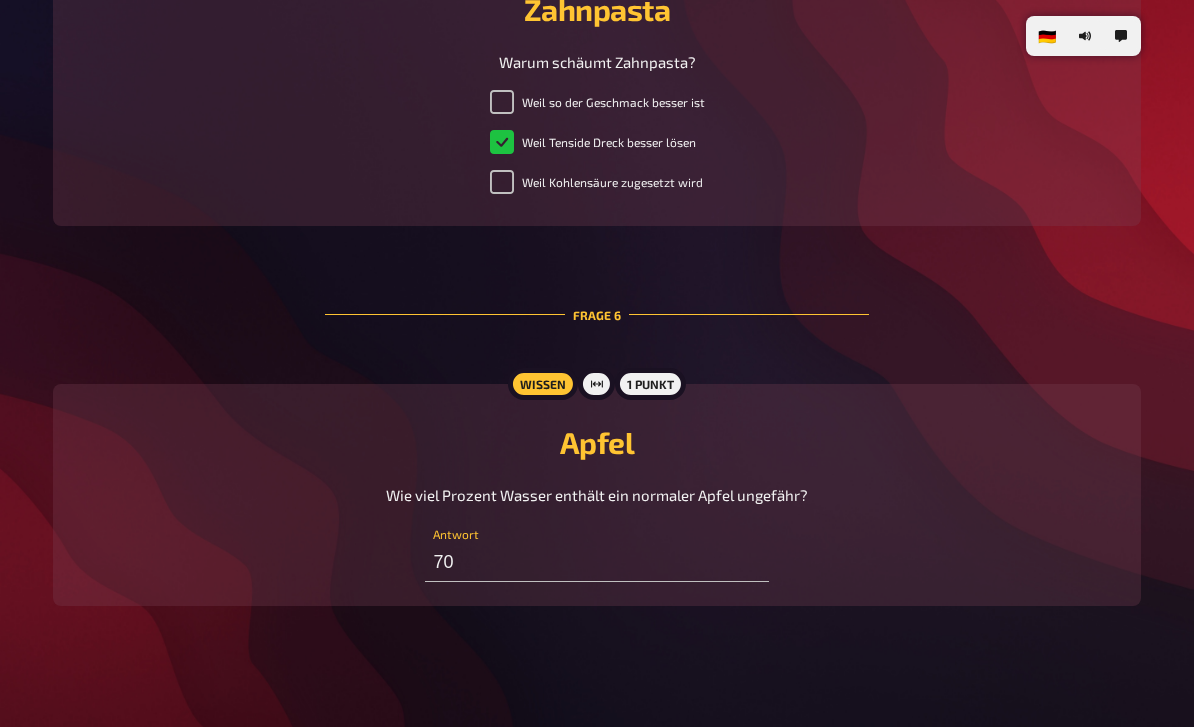 click on "Apfel Wie viel Prozent Wasser enthält ein normaler Apfel ungefähr? 70 Antwort" at bounding box center (597, 495) 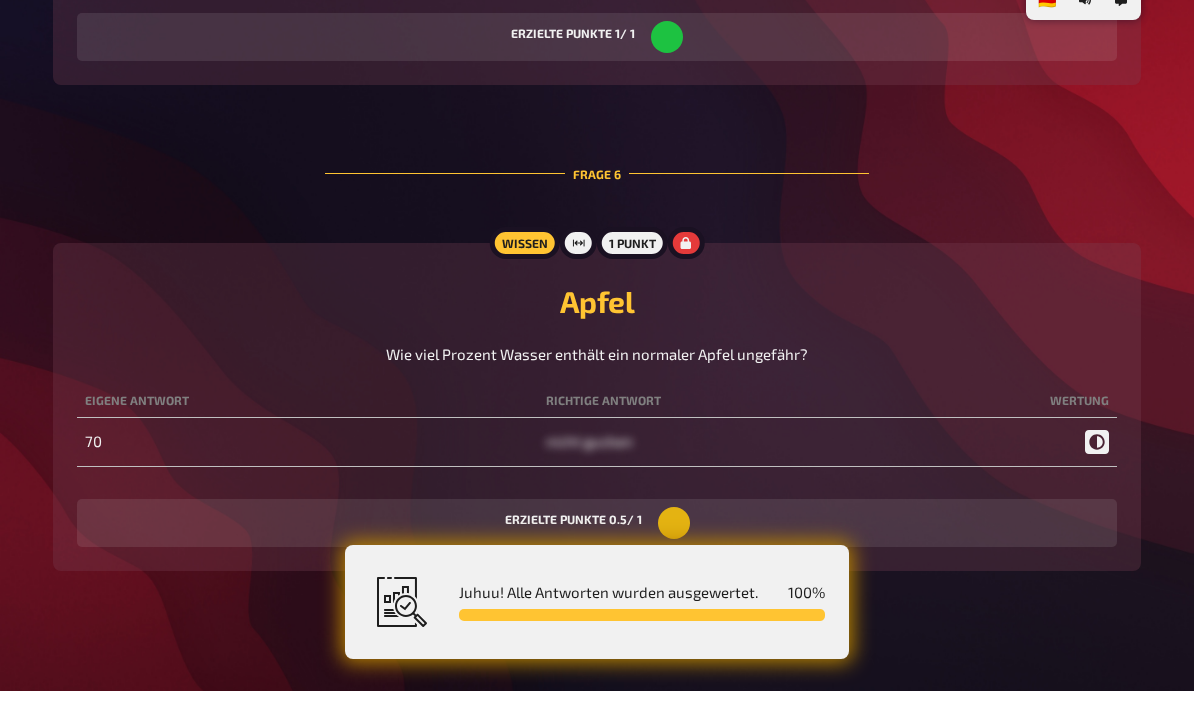 scroll, scrollTop: 3359, scrollLeft: 0, axis: vertical 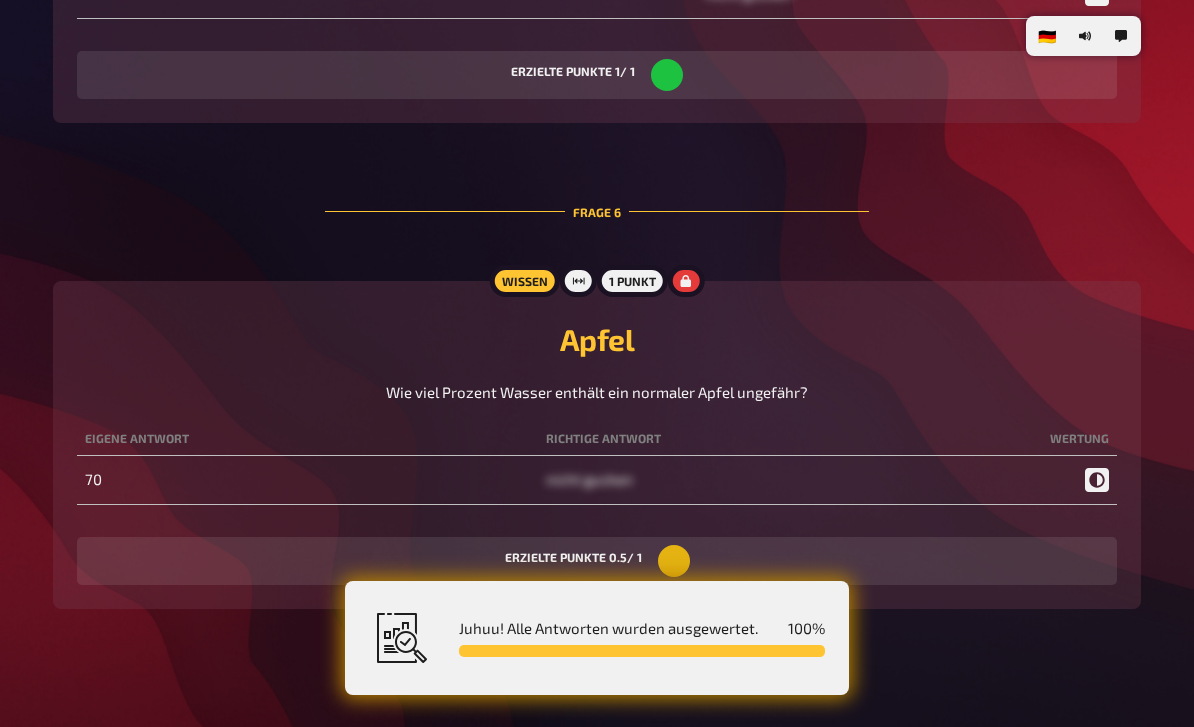 click 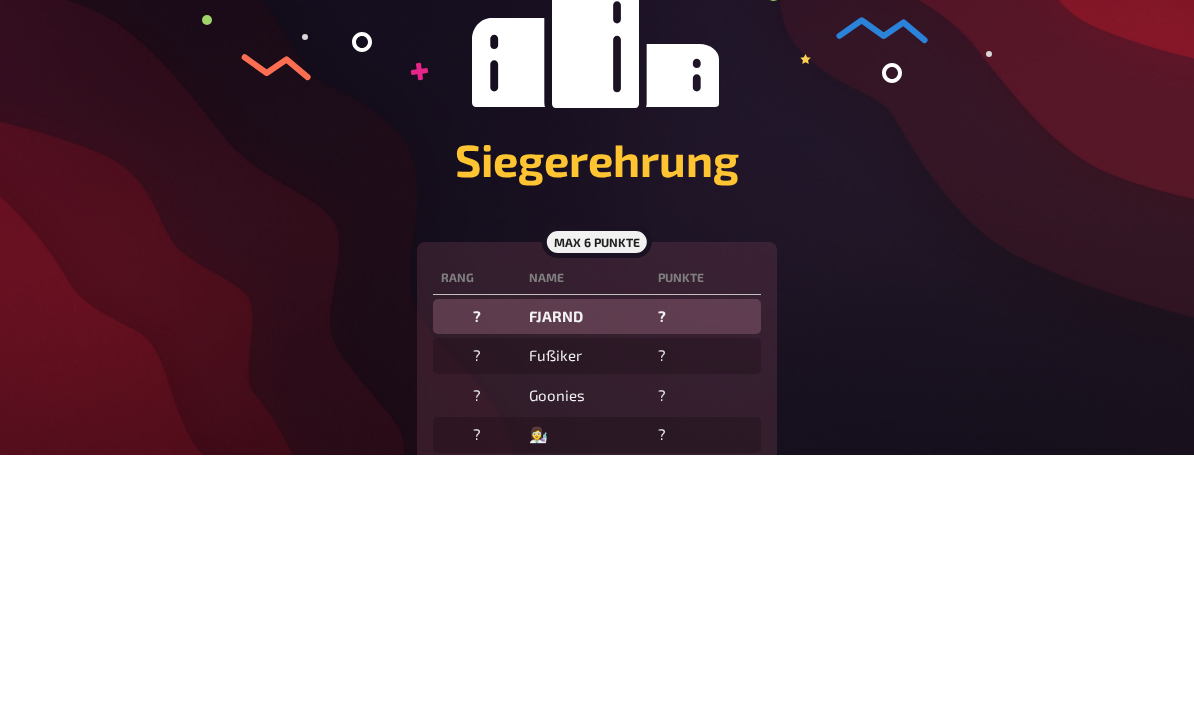 scroll, scrollTop: 336, scrollLeft: 0, axis: vertical 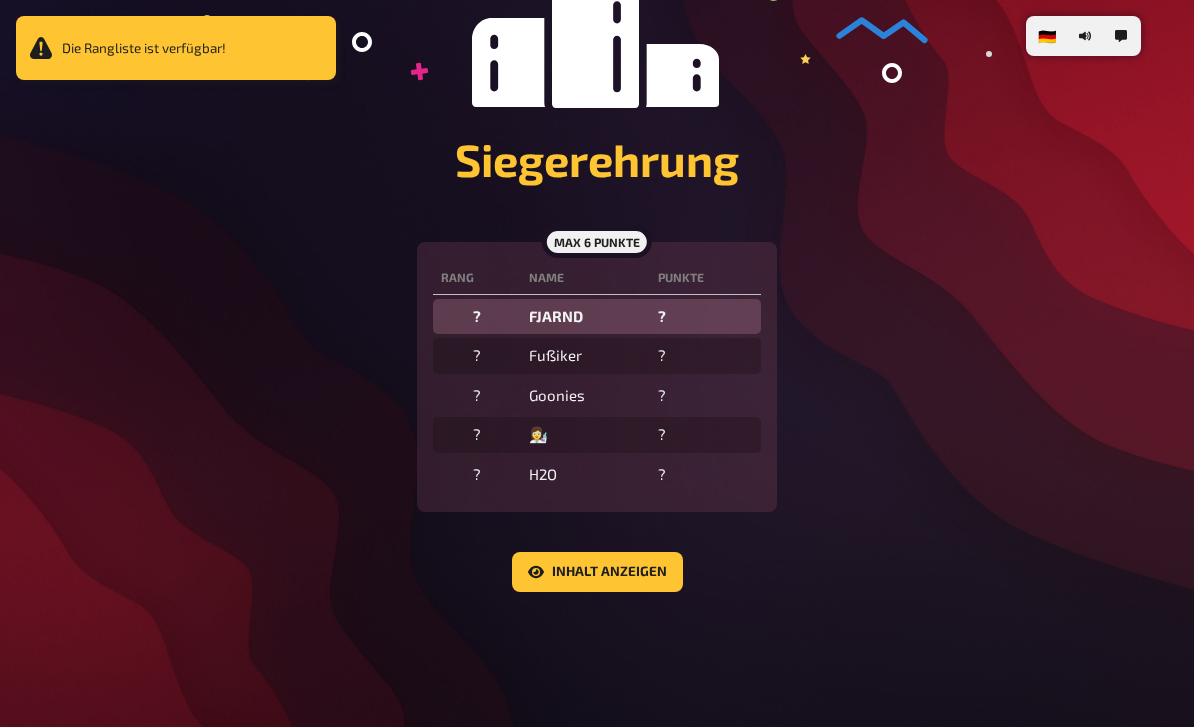 click on "Inhalt anzeigen" at bounding box center [597, 572] 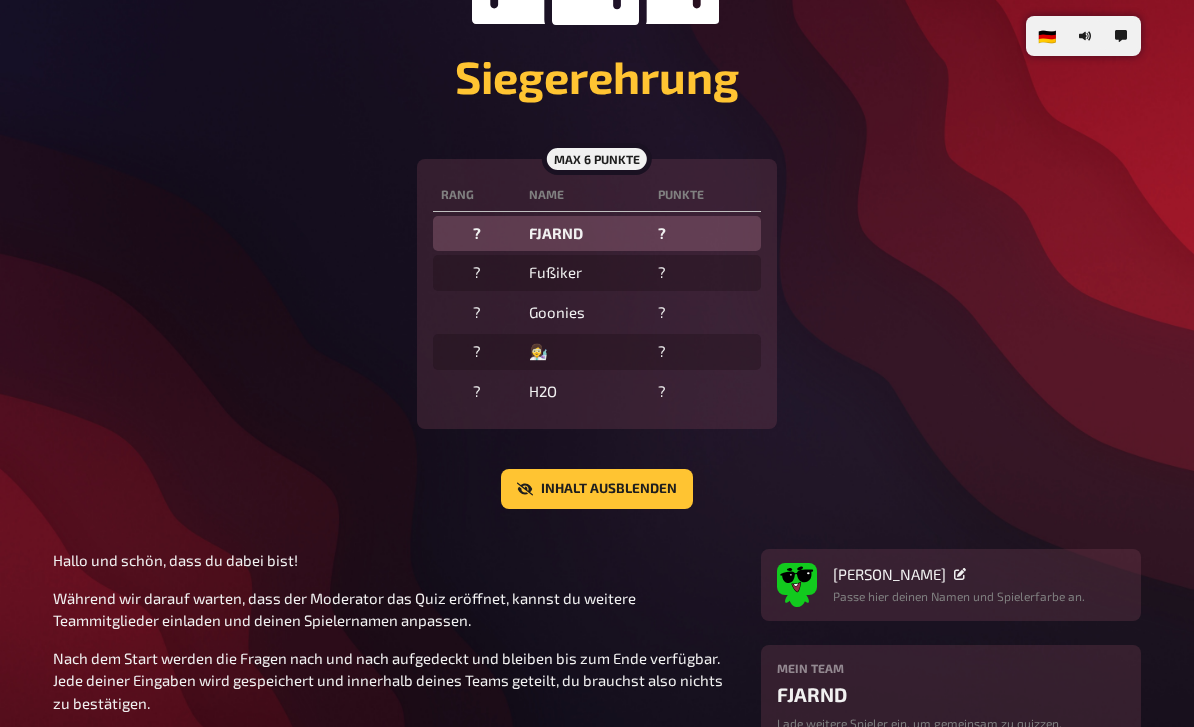 scroll, scrollTop: 416, scrollLeft: 0, axis: vertical 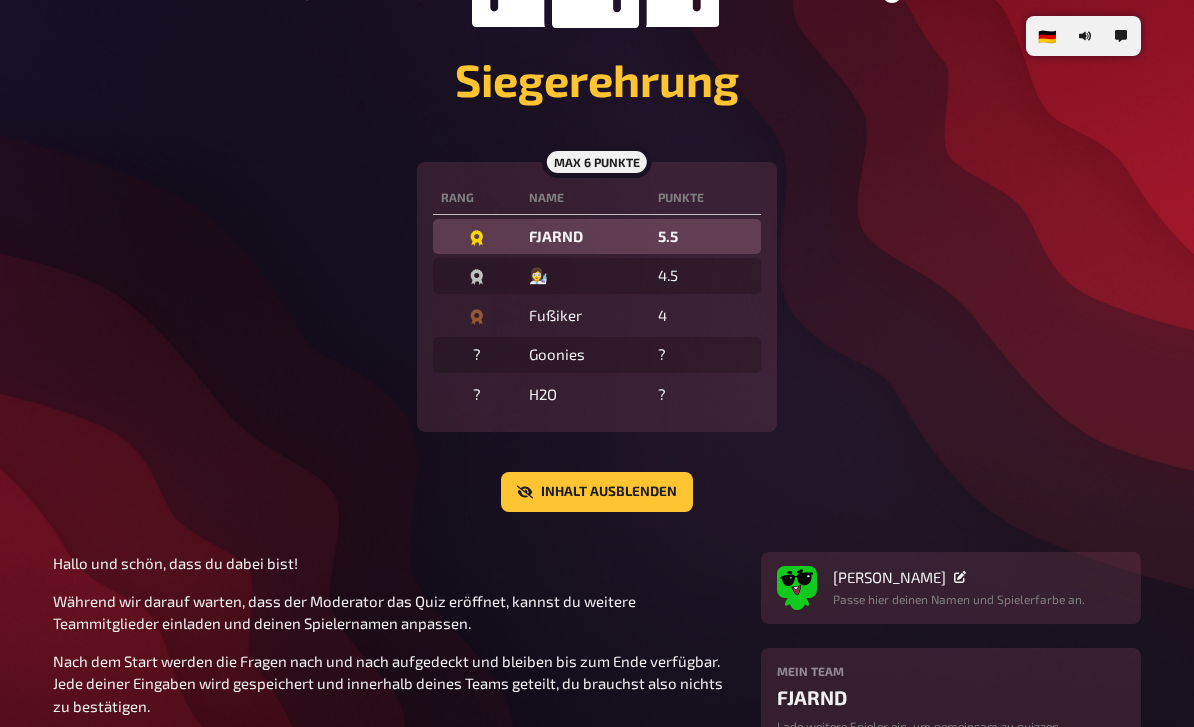 click on "Inhalt ausblenden" at bounding box center (597, 492) 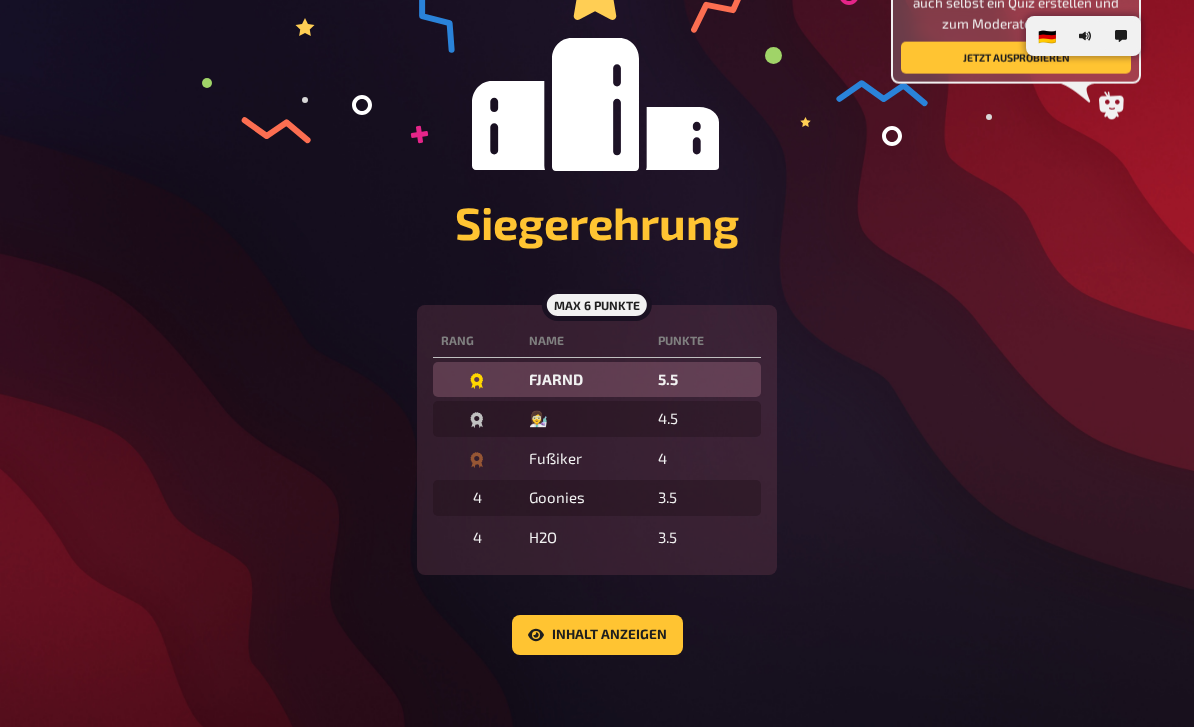 click on "🇩🇪 Deutsch 🇬🇧 English 🇳🇱 Nederlands Runde 1: Chemie im Alltag Siegerehrung Das war cool? Mit kwizkid kannst du auch selbst ein Quiz erstellen und zum Moderator werden! Jetzt ausprobieren max   6 Punkte Rang Name Punkte FJARND 5.5 👩‍🔬 4.5 Fußiker 4 4 Goonies 3.5 4 H2O 3.5 Inhalt anzeigen" at bounding box center (597, 259) 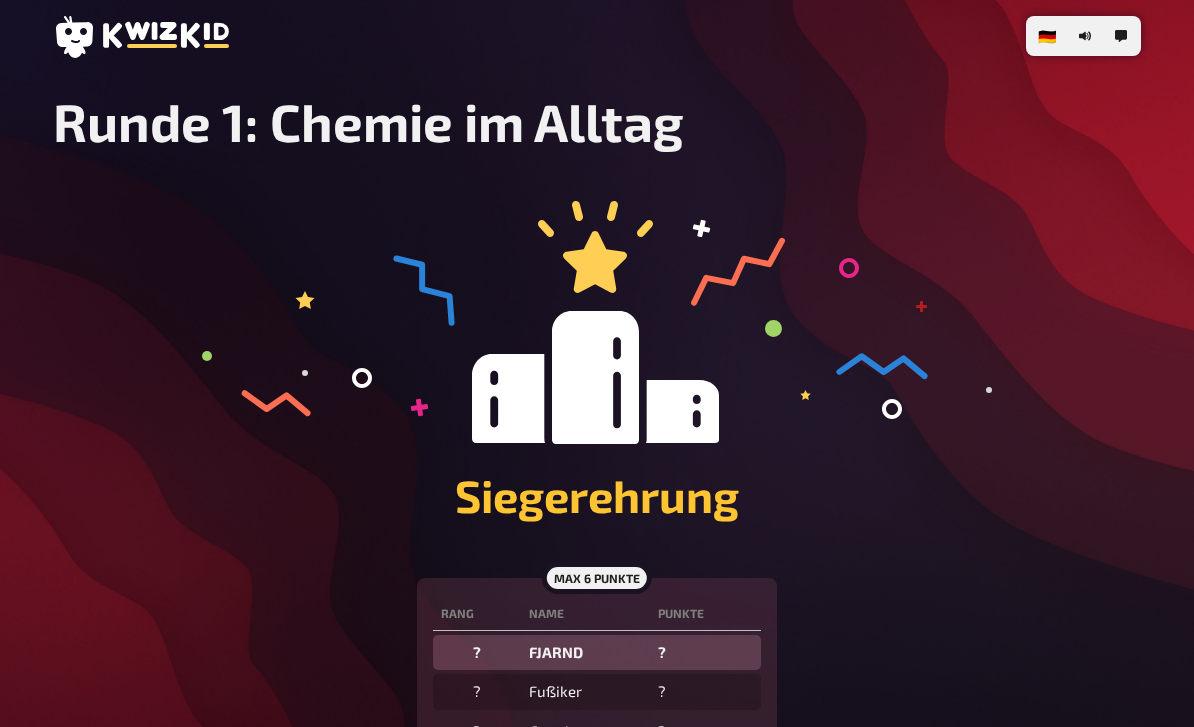scroll, scrollTop: 0, scrollLeft: 0, axis: both 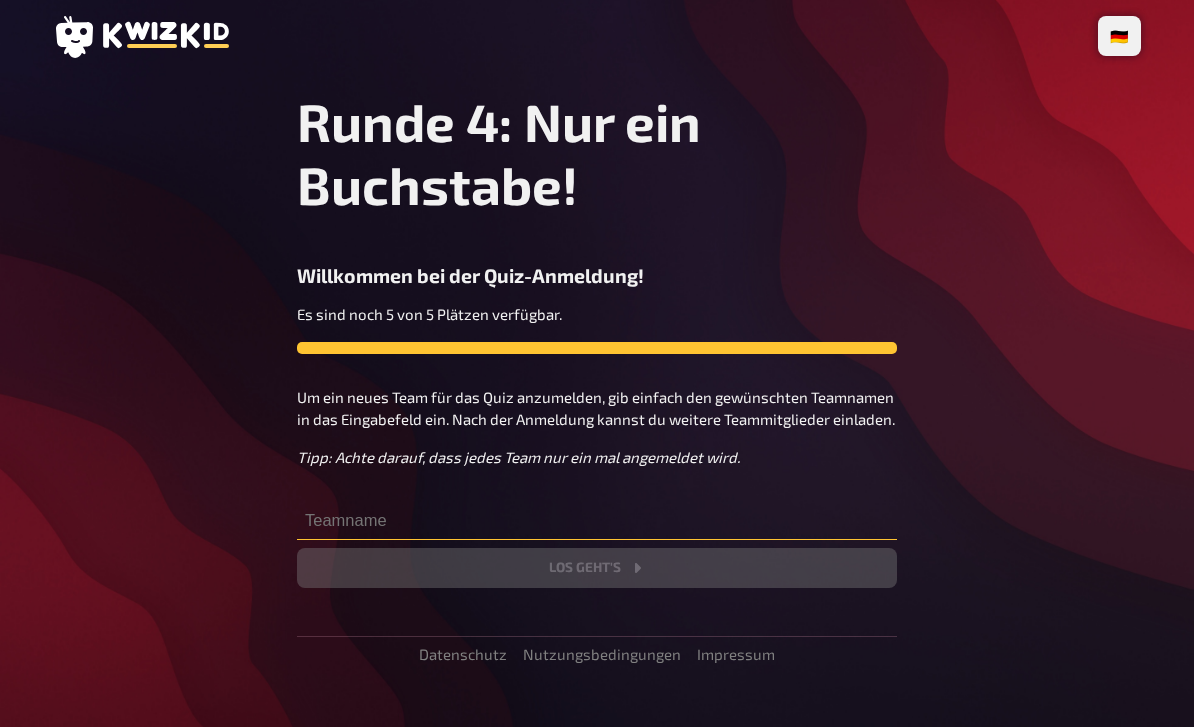 click at bounding box center [597, 520] 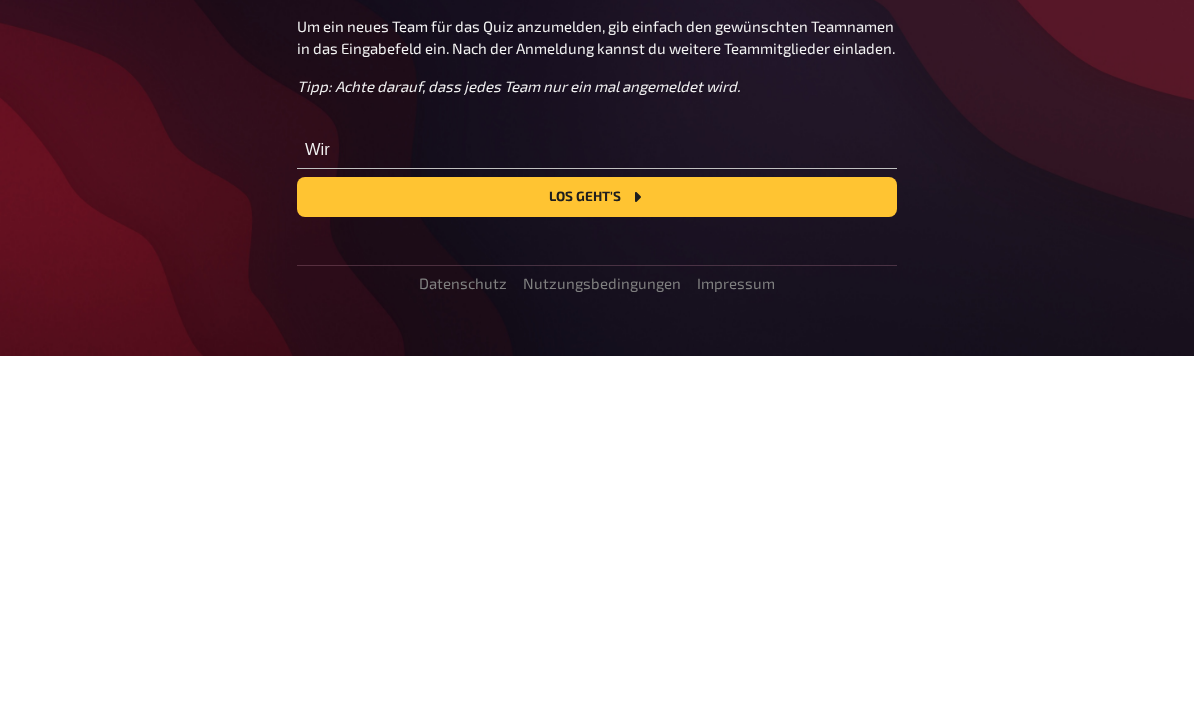 scroll, scrollTop: 64, scrollLeft: 0, axis: vertical 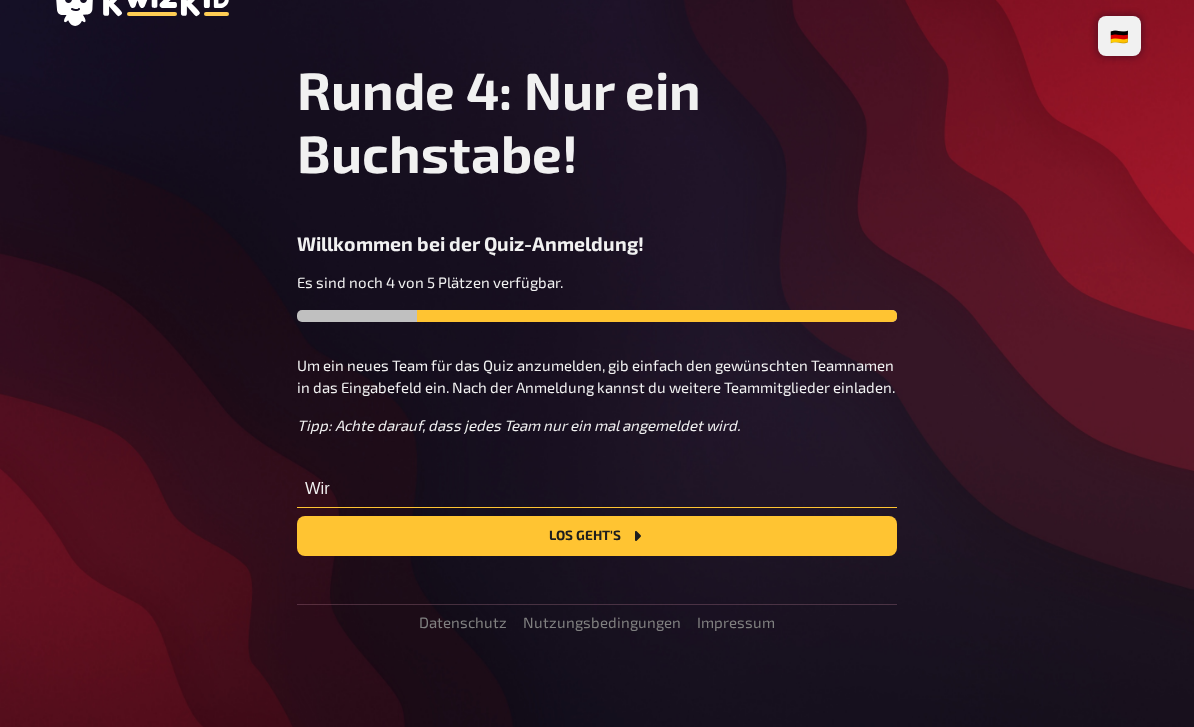 type on "Wir" 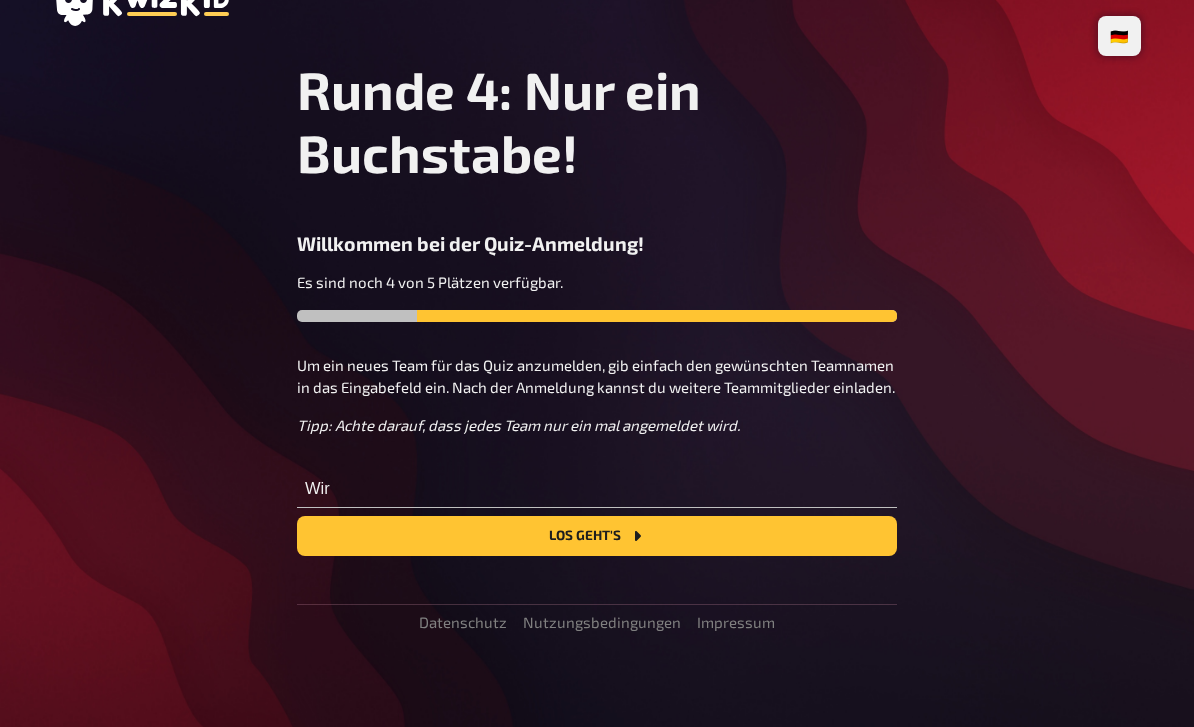 click on "Los geht's" at bounding box center [597, 536] 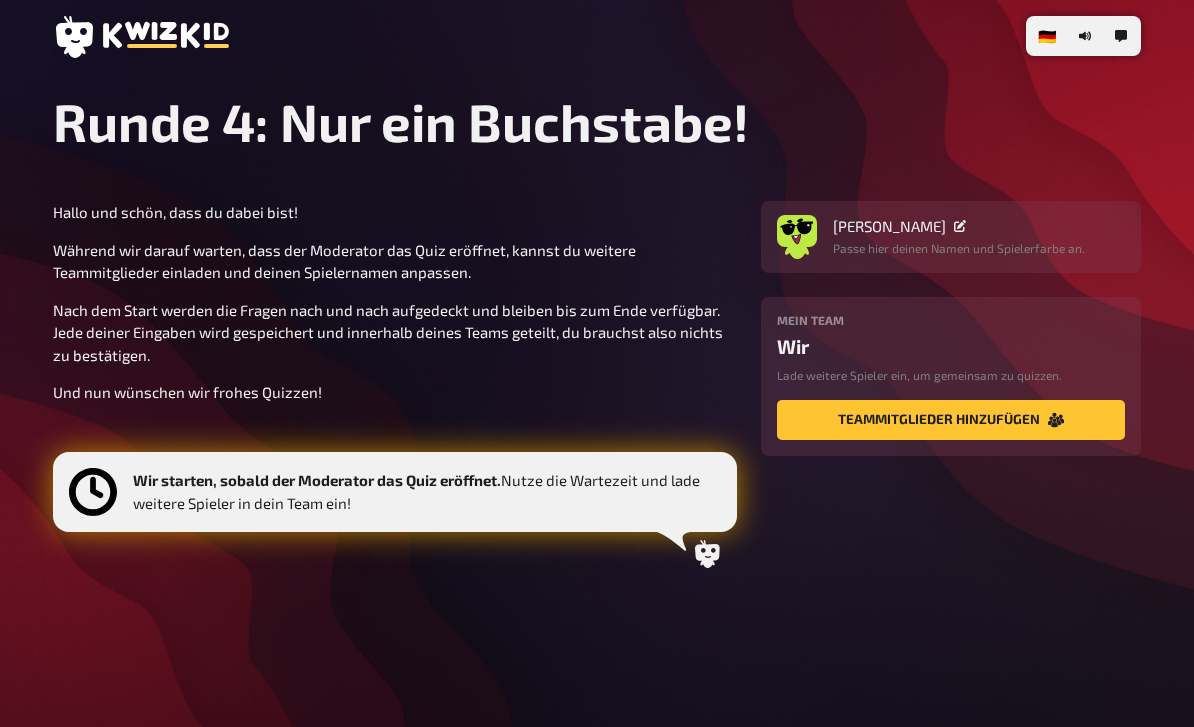 click on "[PERSON_NAME] Passe hier deinen Namen und Spielerfarbe an." at bounding box center (951, 237) 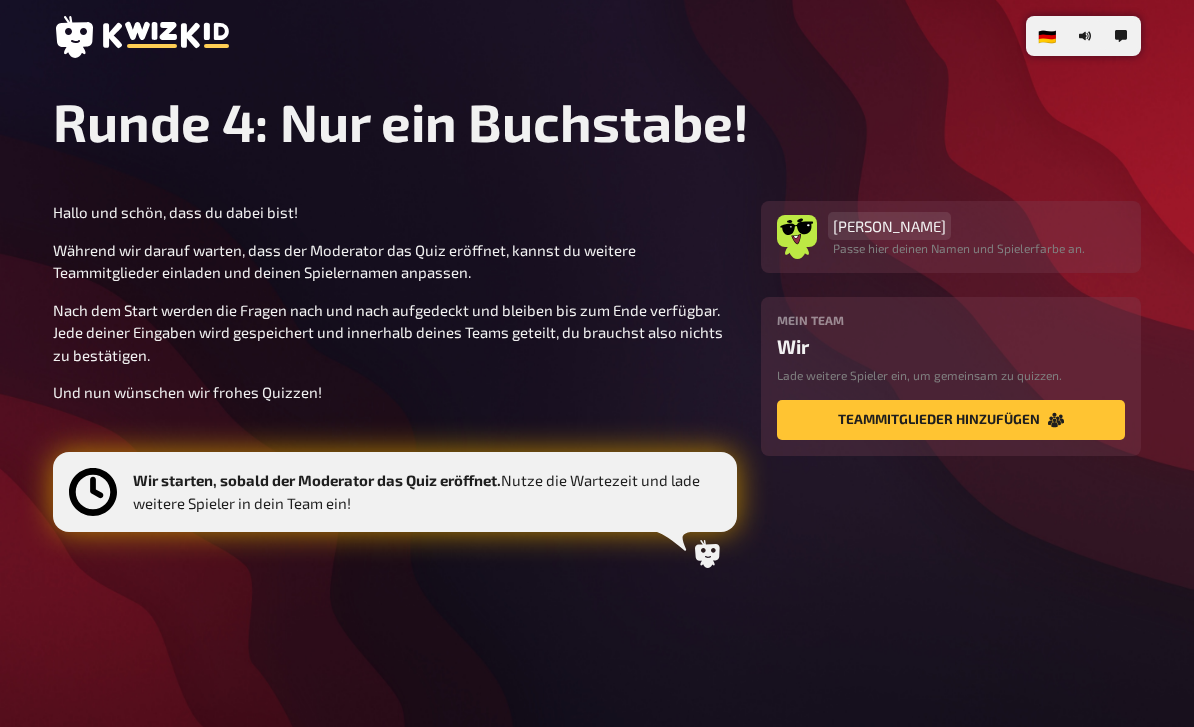 click on "[PERSON_NAME] Passe hier deinen Namen und Spielerfarbe an." at bounding box center (951, 237) 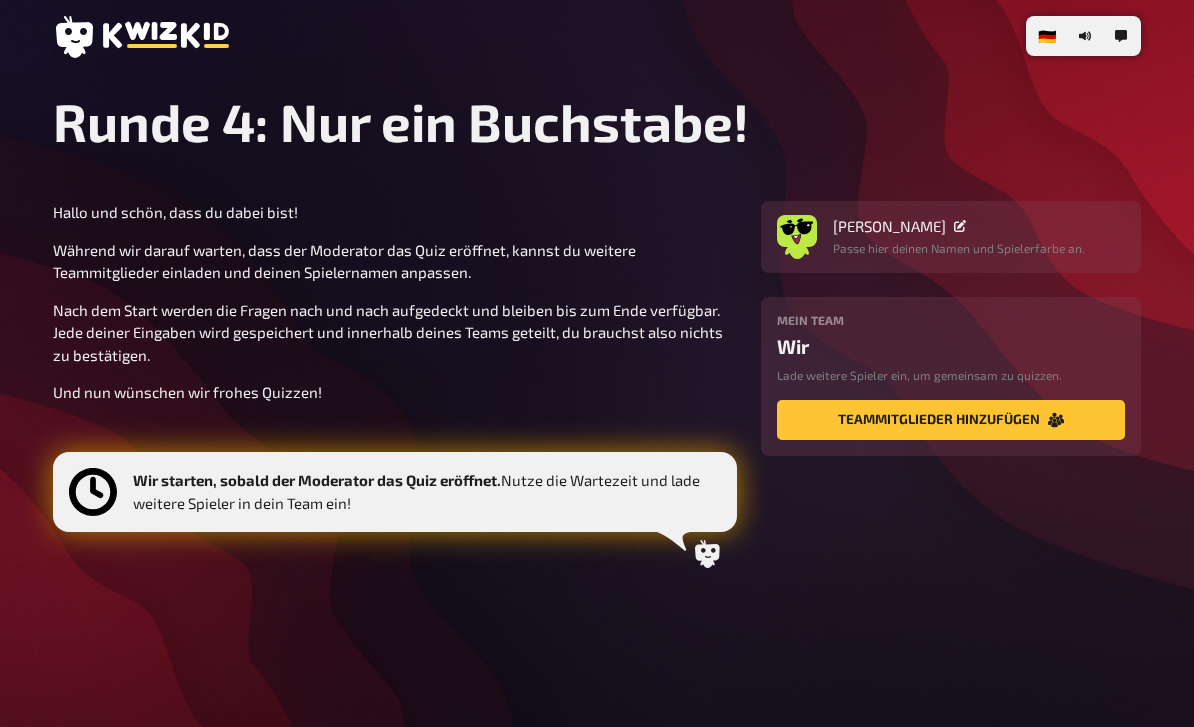 click at bounding box center (797, 231) 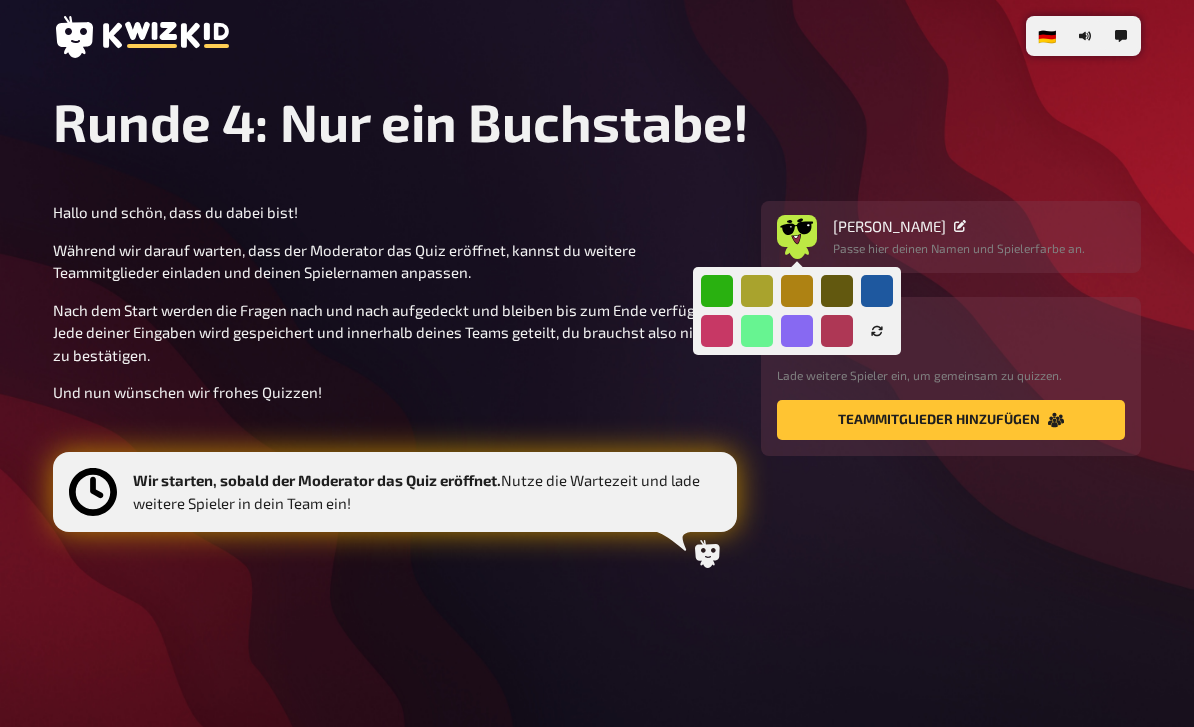 click at bounding box center (797, 231) 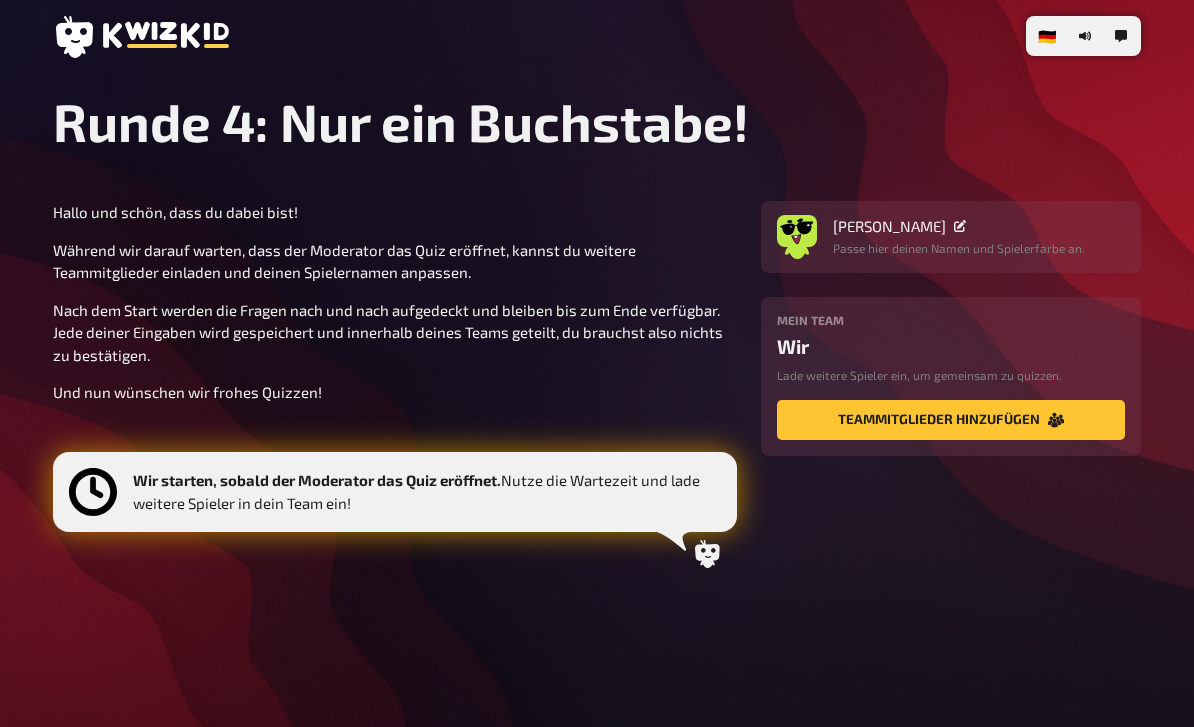 click at bounding box center (797, 231) 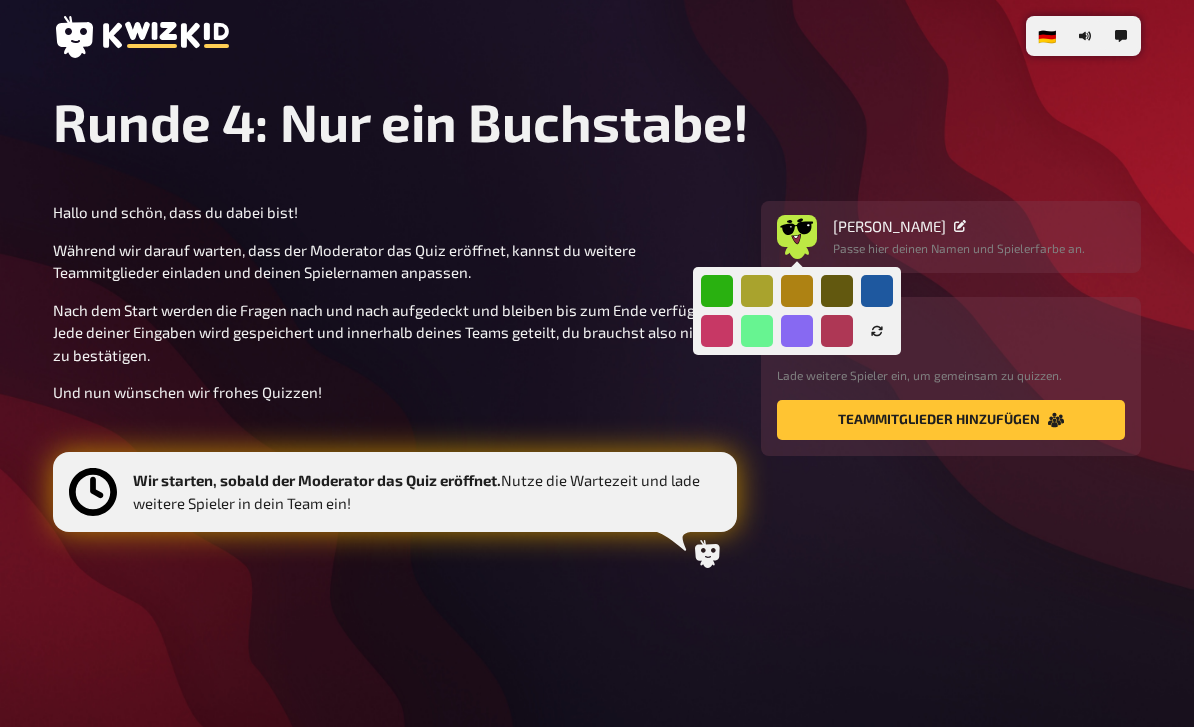 click at bounding box center [837, 331] 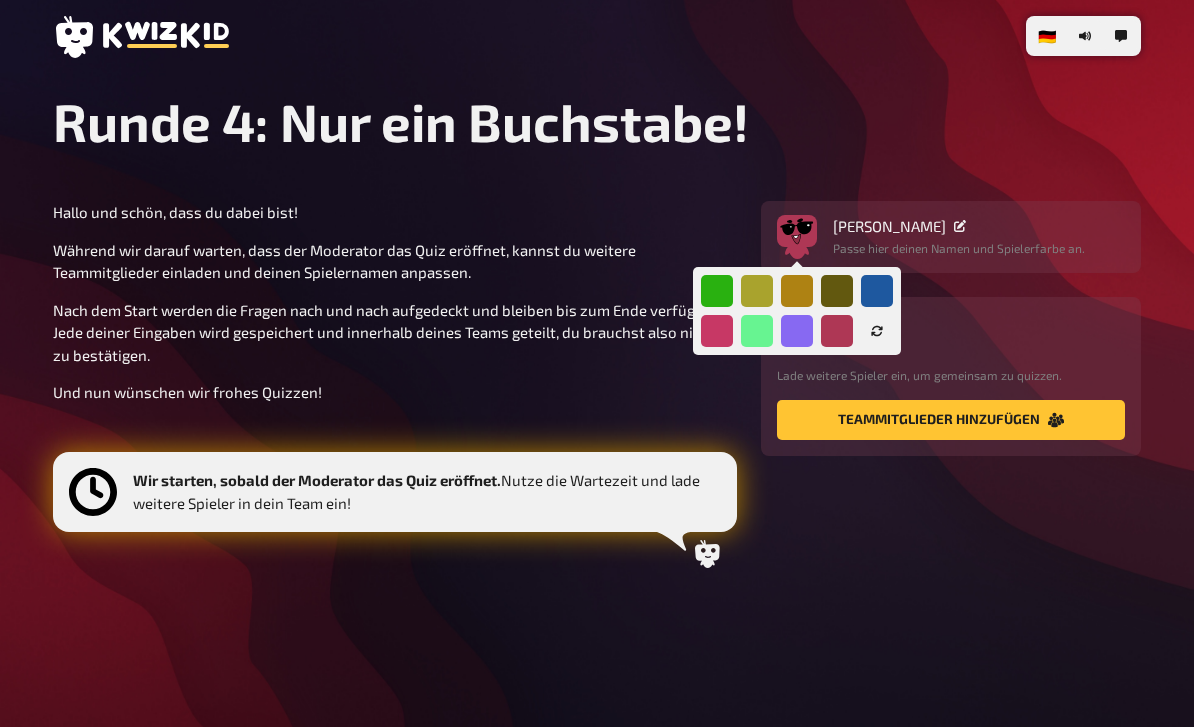 click at bounding box center (717, 331) 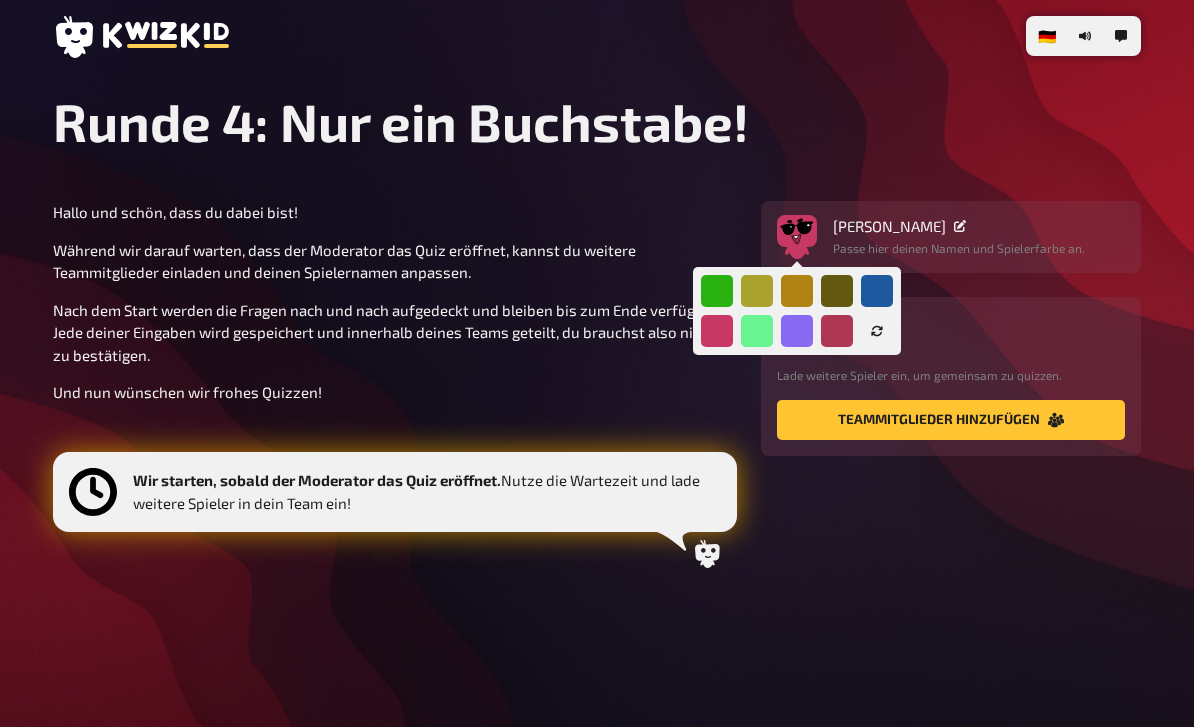 click on "Hallo und schön, dass du dabei bist!" at bounding box center [395, 212] 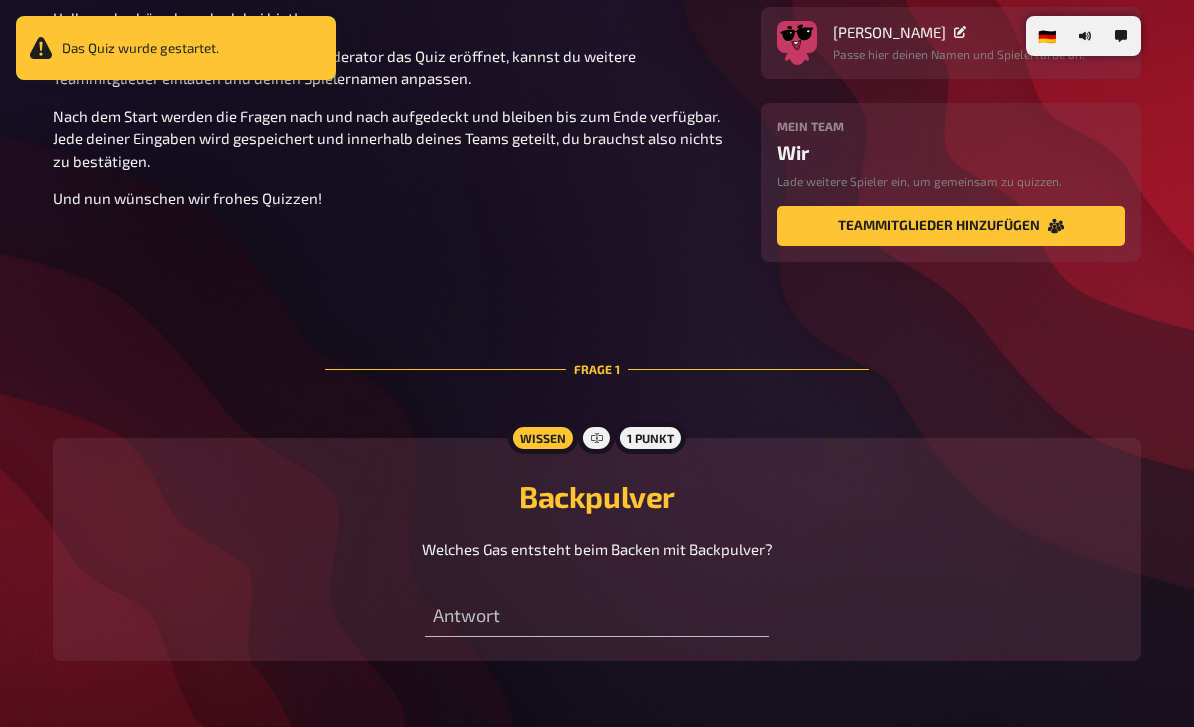 scroll, scrollTop: 197, scrollLeft: 0, axis: vertical 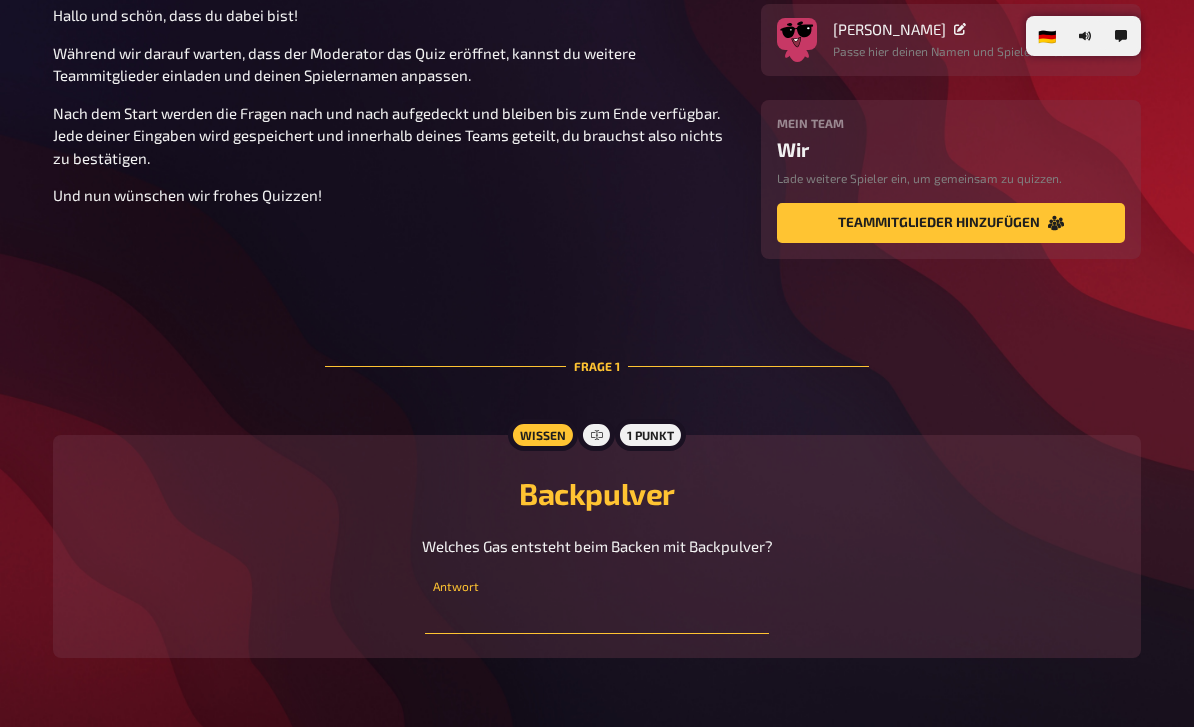 click at bounding box center (596, 614) 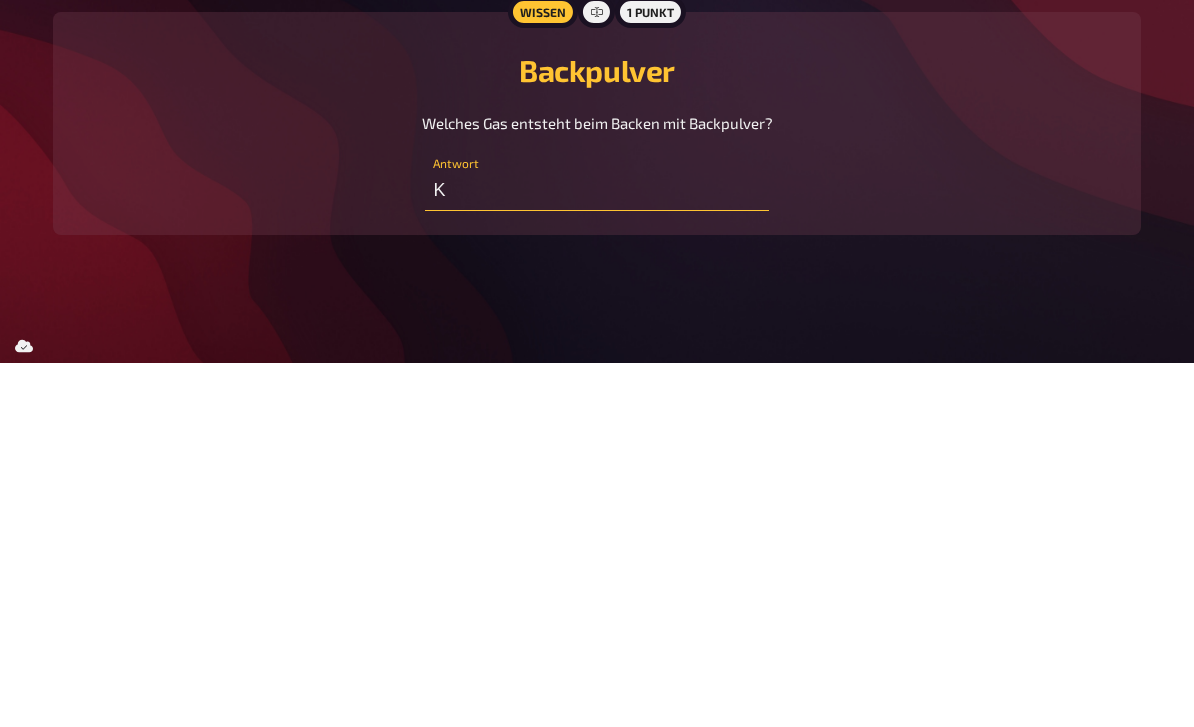 type on "K" 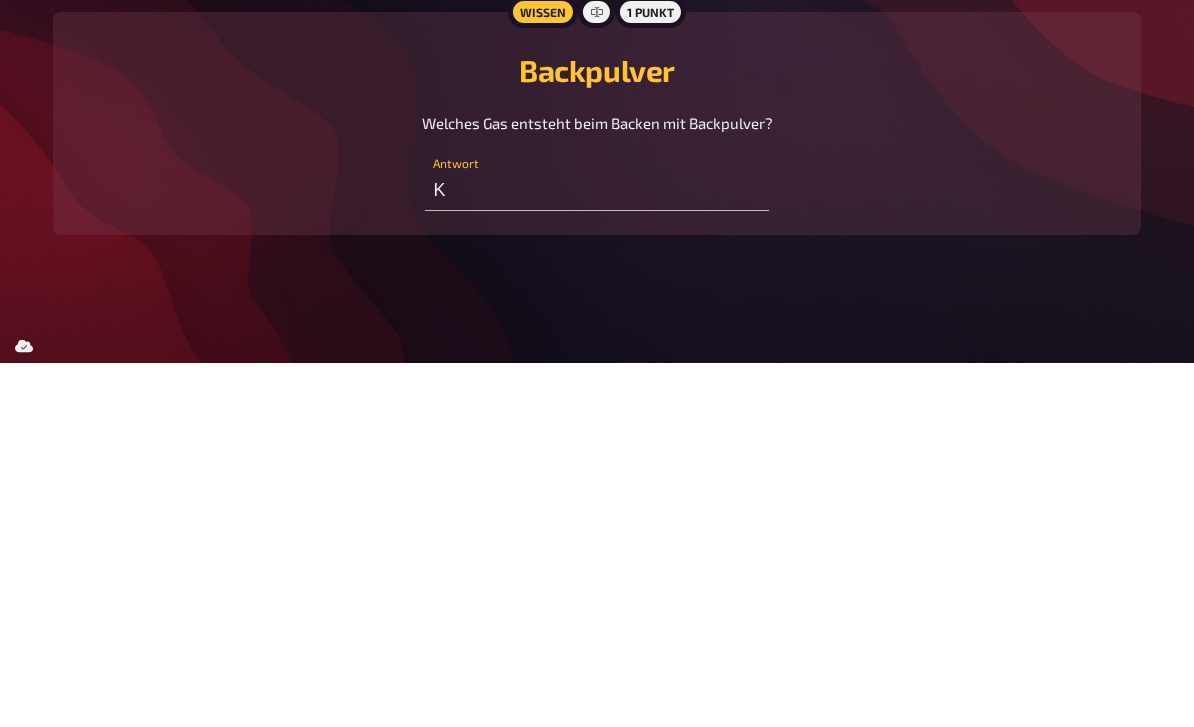 click on "🇩🇪 Deutsch 🇬🇧 English 🇳🇱 Nederlands Runde 4: Nur ein Buchstabe! [PERSON_NAME] und schön, dass du dabei bist! Während wir darauf warten, dass der Moderator das Quiz eröffnet, kannst du weitere Teammitglieder einladen und deinen Spielernamen anpassen. Nach dem Start werden die Fragen nach und nach aufgedeckt und bleiben bis zum Ende verfügbar. Jede deiner Eingaben wird gespeichert und innerhalb deines Teams geteilt, du brauchst also nichts zu bestätigen. Und nun wünschen wir frohes Quizzen! [PERSON_NAME] Passe hier deinen Namen und Spielerfarbe an. Mein Team Wir Lade weitere Spieler ein, um gemeinsam zu quizzen. Teammitglieder hinzufügen Frage   1 Wissen 1 Punkt Backpulver Welches Gas entsteht beim Backen mit Backpulver? K Antwort" at bounding box center (597, 235) 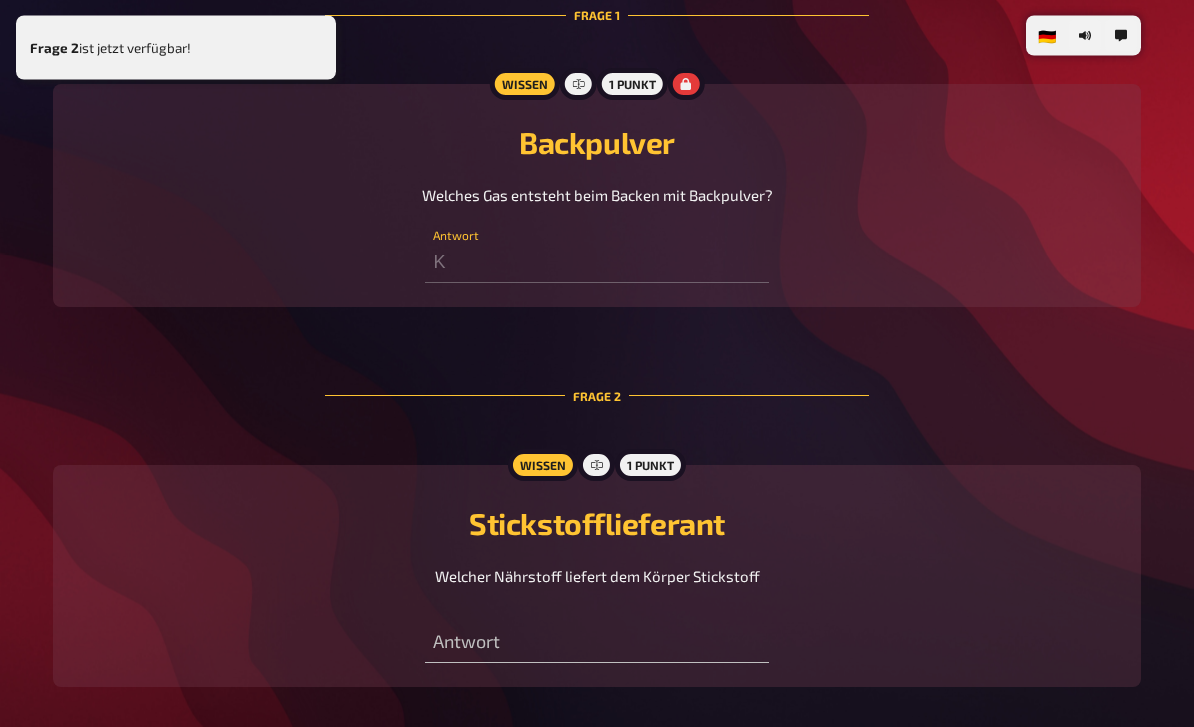 scroll, scrollTop: 548, scrollLeft: 0, axis: vertical 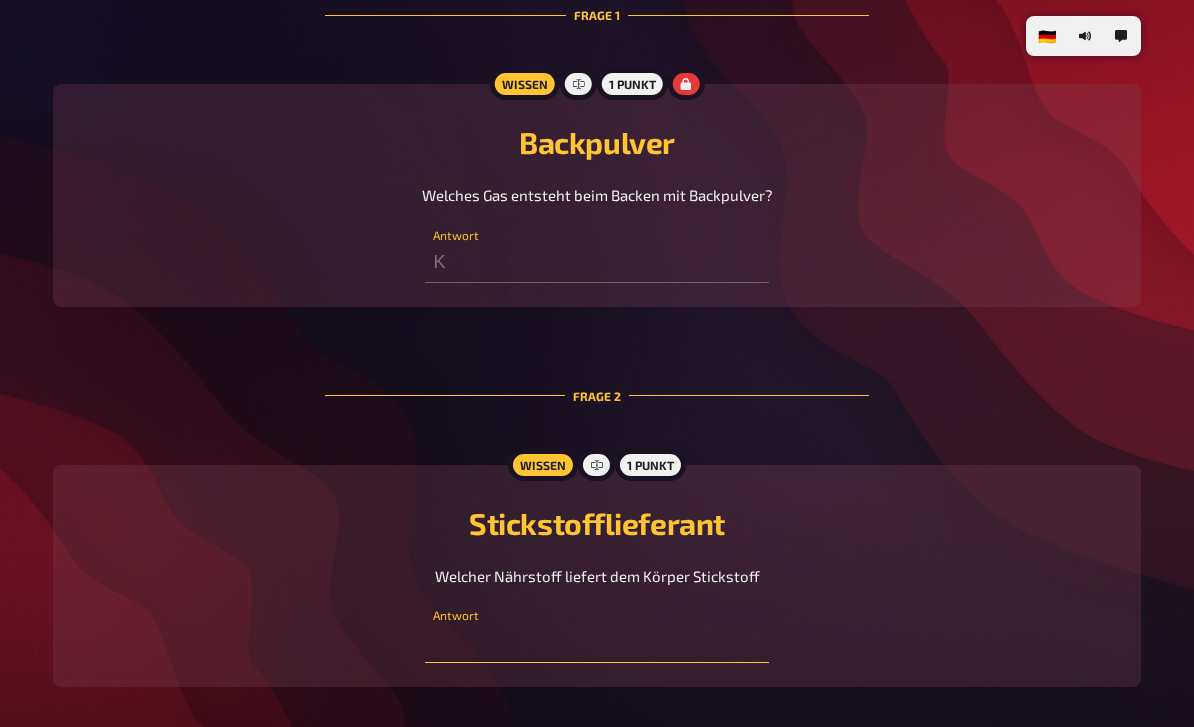 click at bounding box center (596, 643) 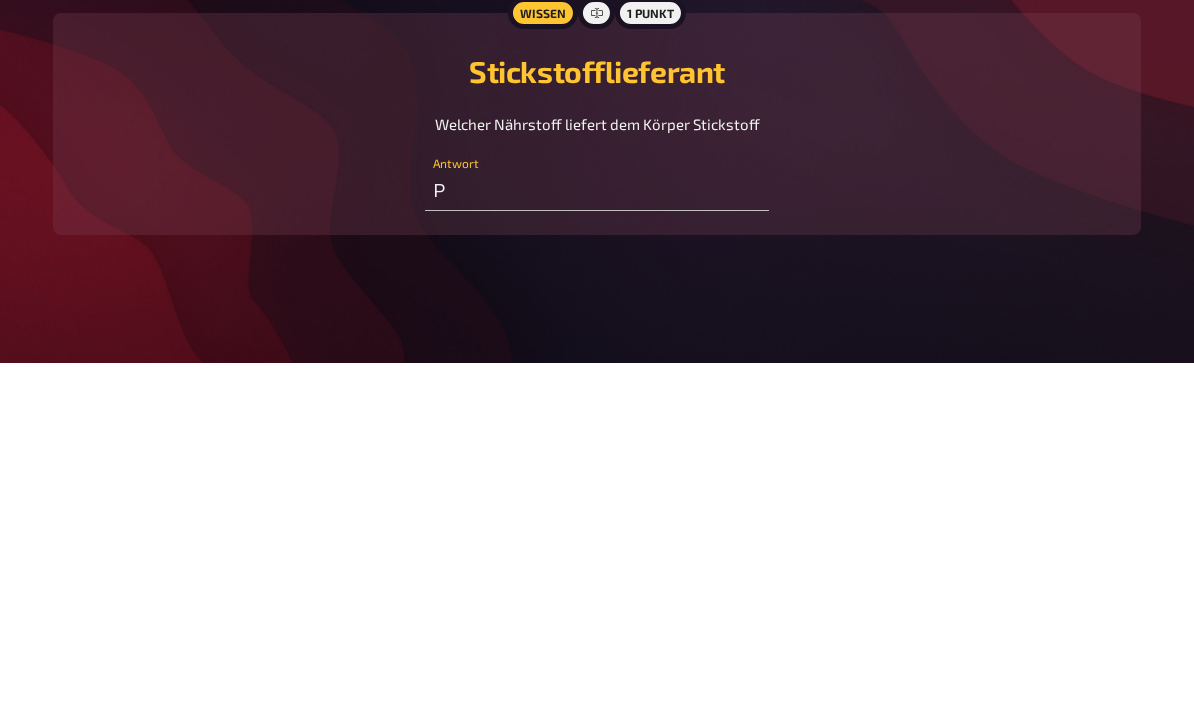 scroll, scrollTop: 579, scrollLeft: 0, axis: vertical 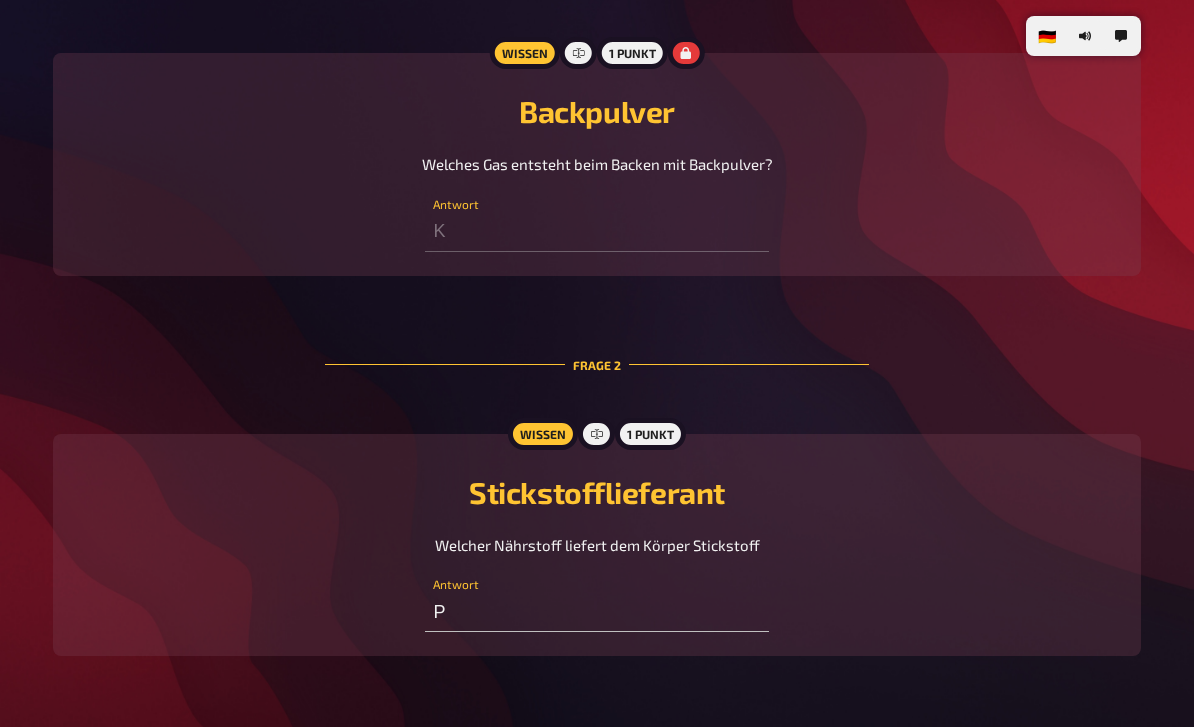 type on "P" 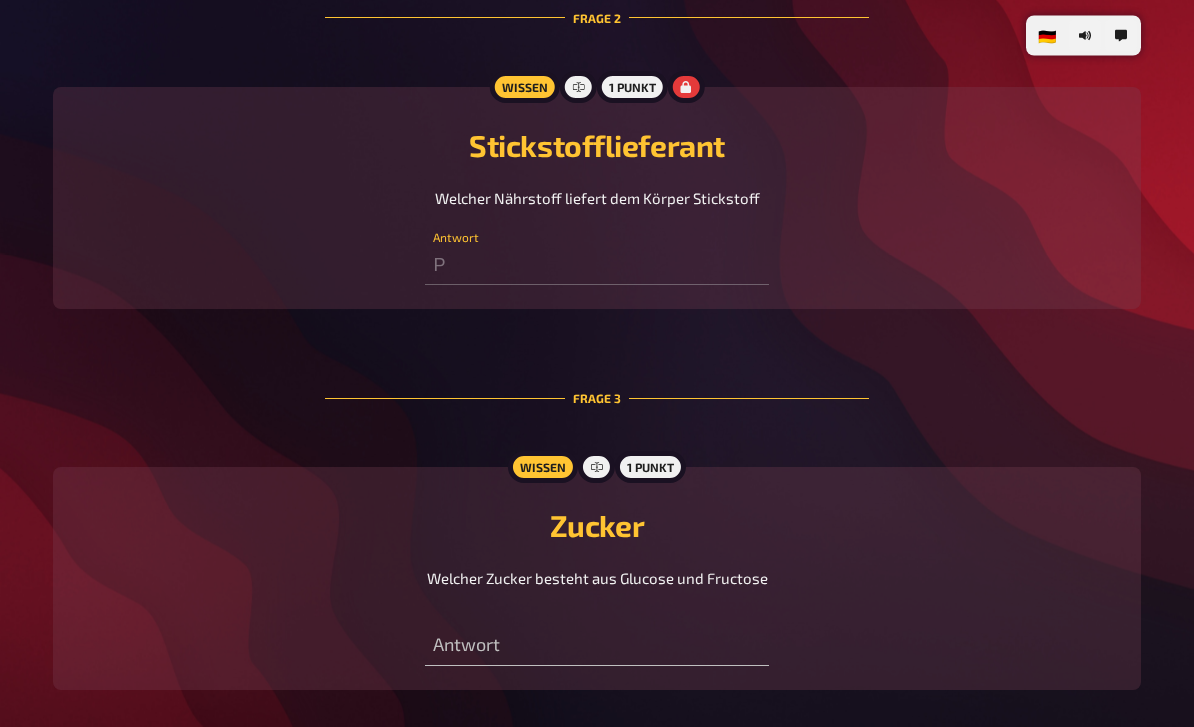 scroll, scrollTop: 961, scrollLeft: 0, axis: vertical 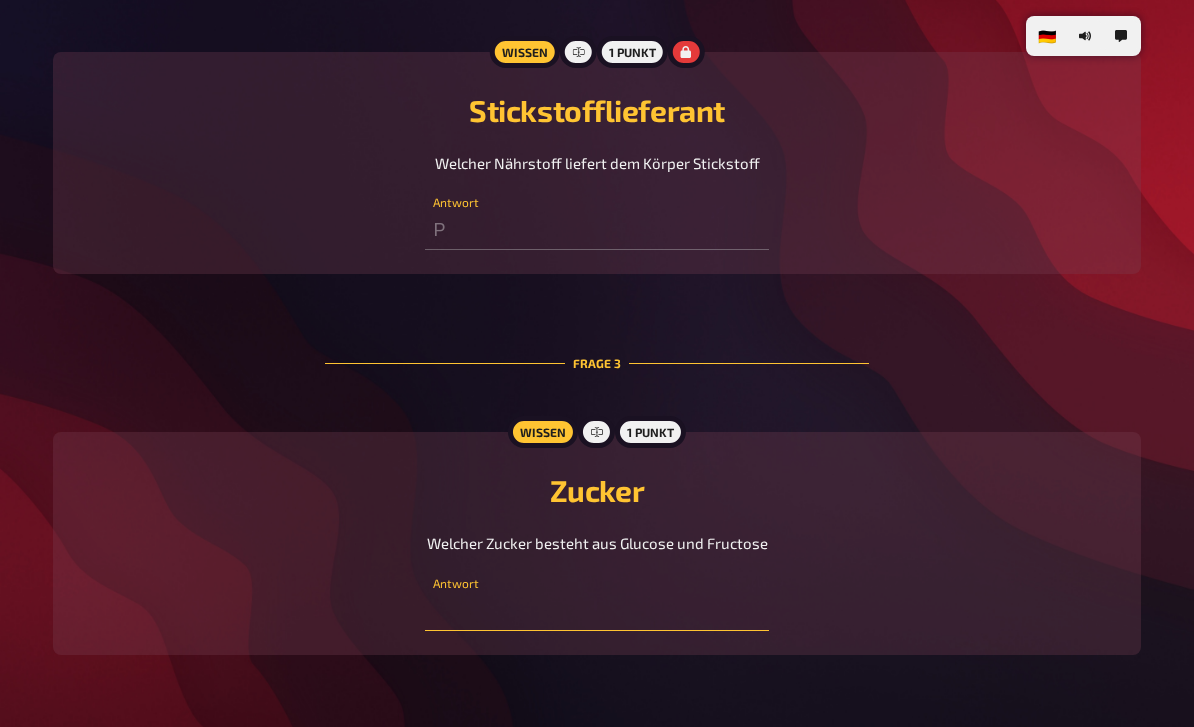 click at bounding box center [596, 611] 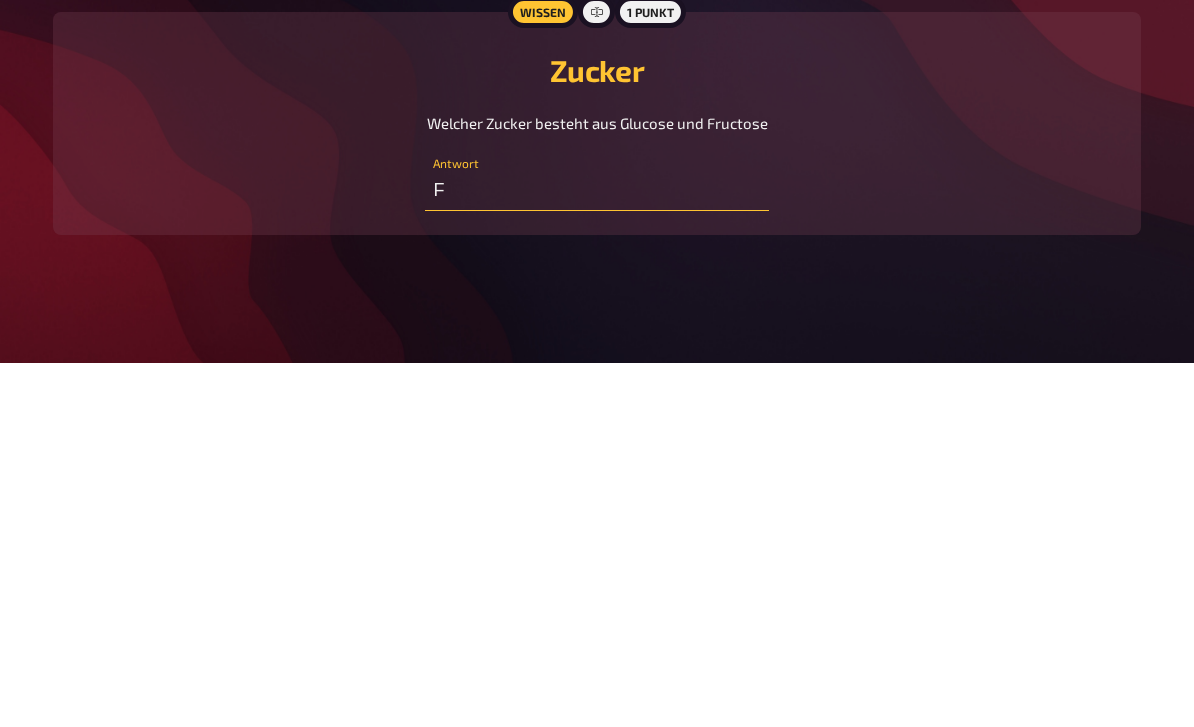 type on "F" 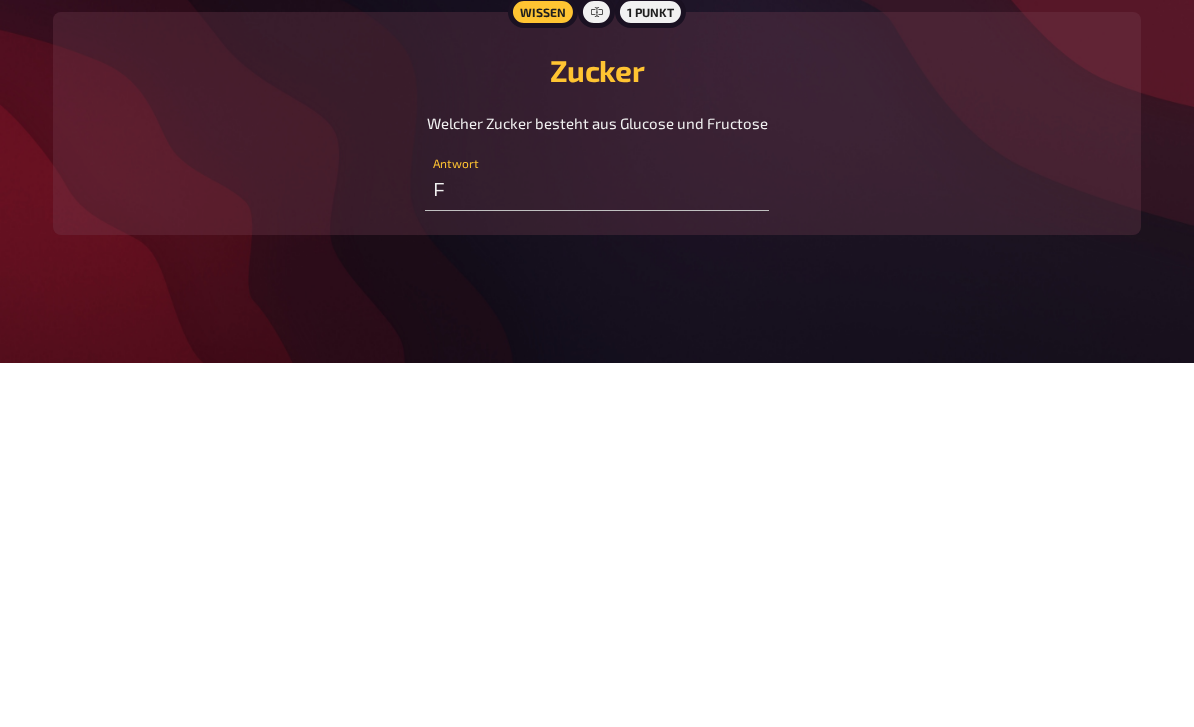 click on "🇩🇪 Deutsch 🇬🇧 English 🇳🇱 Nederlands Runde 4: Nur ein Buchstabe! [PERSON_NAME] und schön, dass du dabei bist! Während wir darauf warten, dass der Moderator das Quiz eröffnet, kannst du weitere Teammitglieder einladen und deinen Spielernamen anpassen. Nach dem Start werden die Fragen nach und nach aufgedeckt und bleiben bis zum Ende verfügbar. Jede deiner Eingaben wird gespeichert und innerhalb deines Teams geteilt, du brauchst also nichts zu bestätigen. Und nun wünschen wir frohes Quizzen! [PERSON_NAME] Passe hier deinen Namen und Spielerfarbe an. Mein Team Wir Lade weitere Spieler ein, um gemeinsam zu quizzen. Teammitglieder hinzufügen Frage   1 Wissen 1 Punkt Backpulver Welches Gas entsteht beim Backen mit Backpulver? K Antwort Frage   2 Wissen 1 Punkt Stickstofflieferant Welcher Nährstoff liefert dem Körper Stickstoff P Antwort Frage   3 Wissen 1 Punkt Zucker Welcher Zucker besteht aus Glucose und Fructose F Antwort" at bounding box center (597, -145) 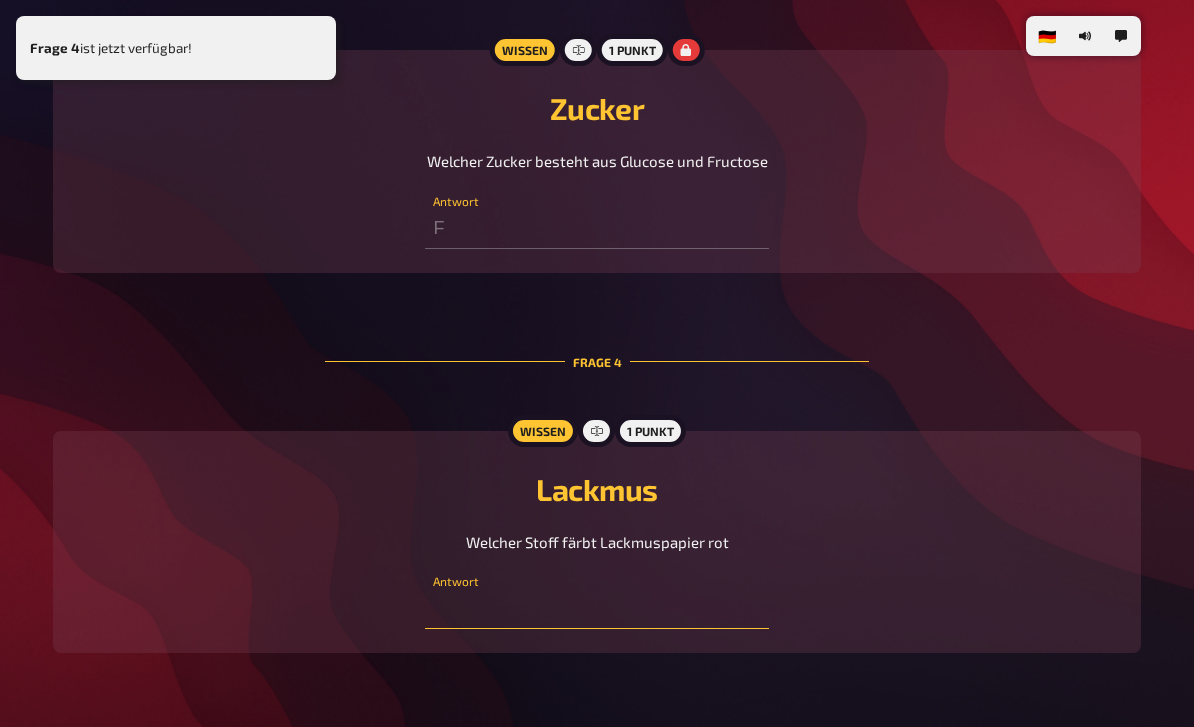 click at bounding box center (596, 609) 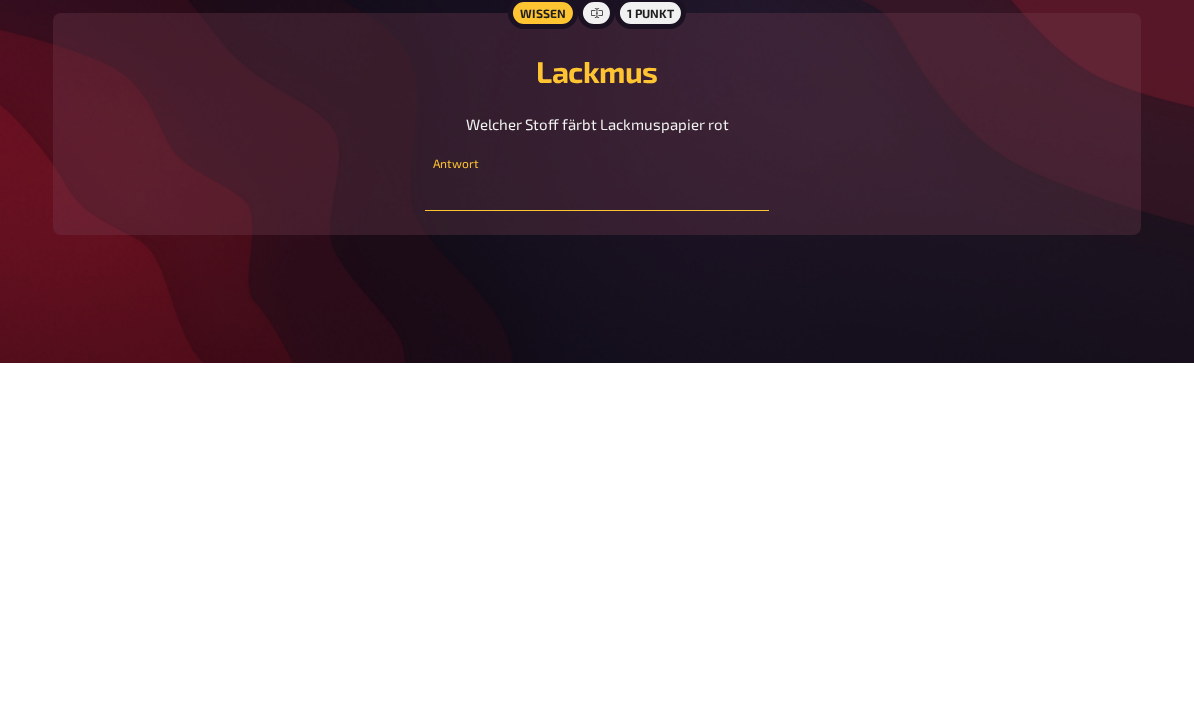 type on "C" 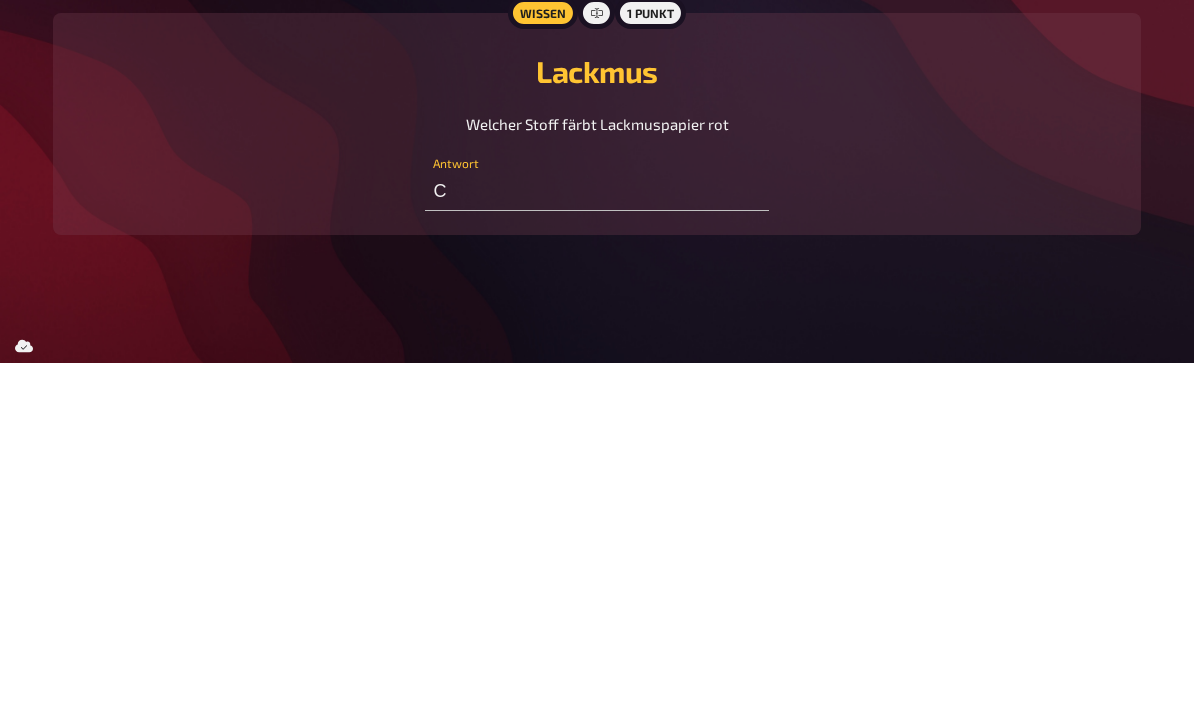 scroll, scrollTop: 1343, scrollLeft: 0, axis: vertical 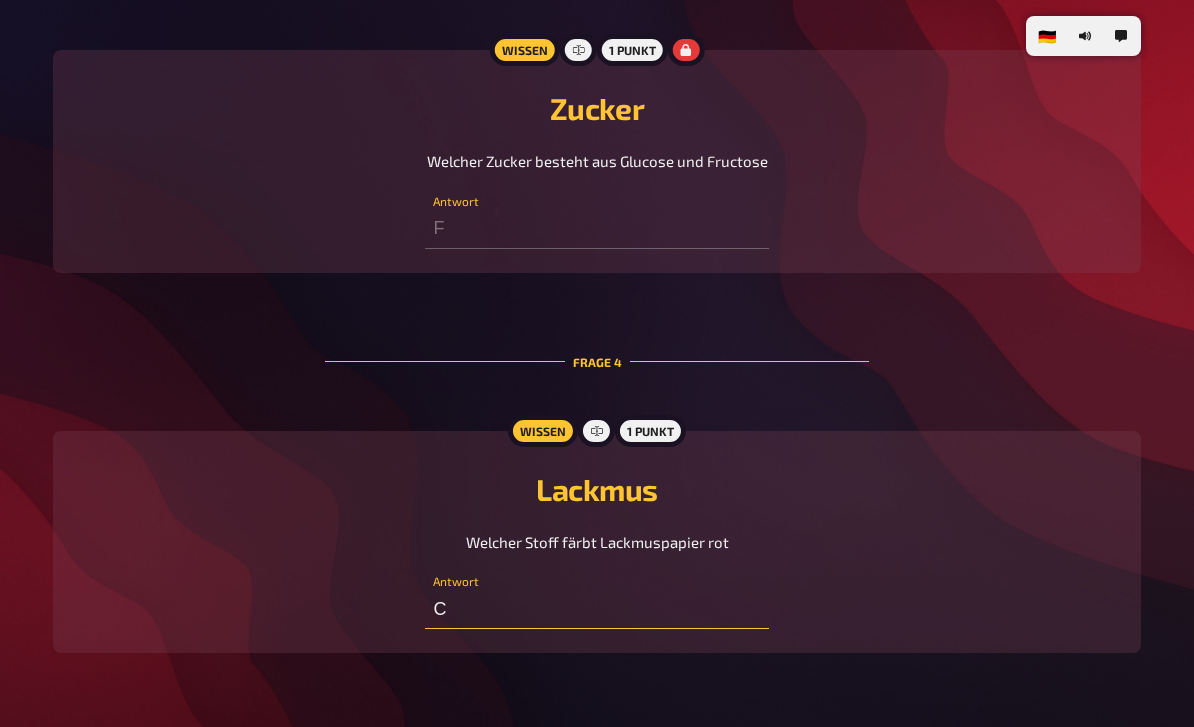 click on "C" at bounding box center (596, 609) 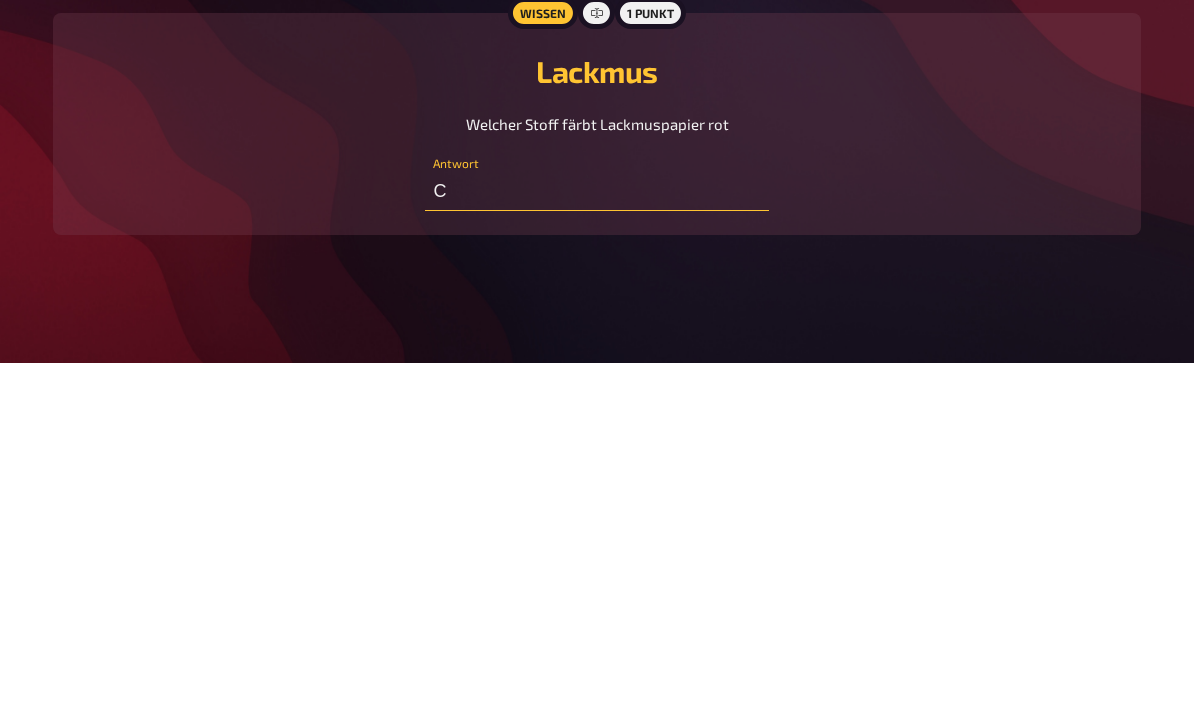 type 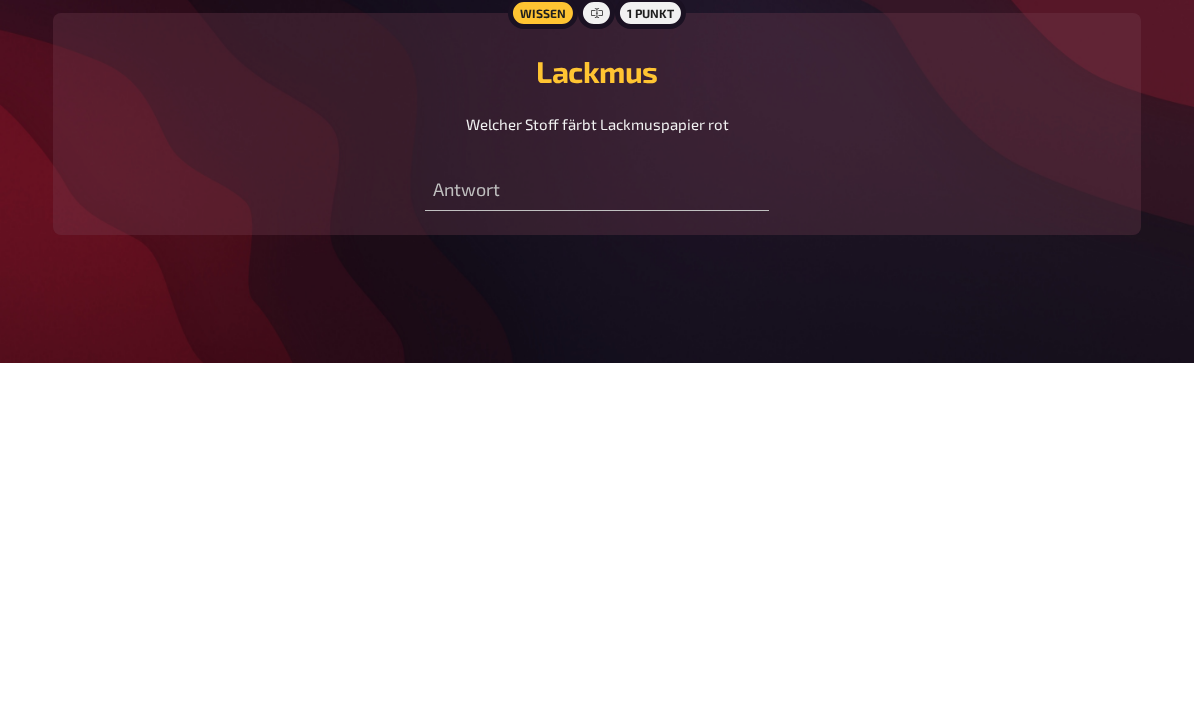 scroll, scrollTop: 1343, scrollLeft: 0, axis: vertical 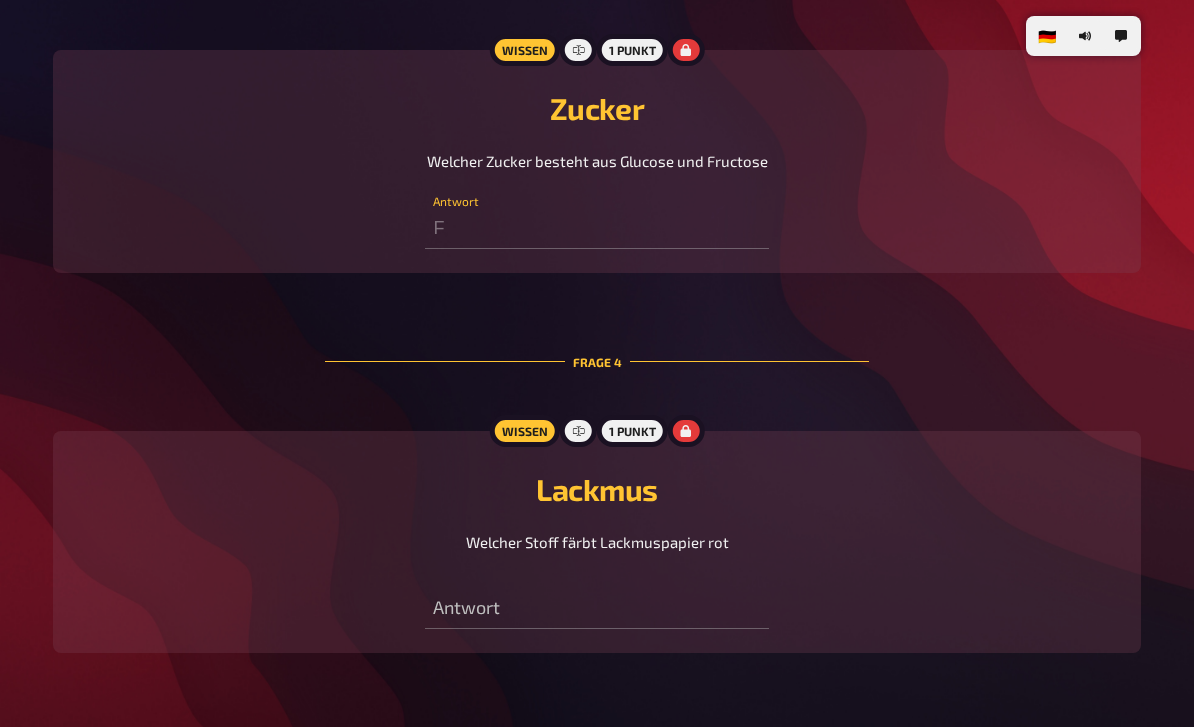 click on "Runde 4: Nur ein Buchstabe! [PERSON_NAME] und schön, dass du dabei bist! Während wir darauf warten, dass der Moderator das Quiz eröffnet, kannst du weitere Teammitglieder einladen und deinen Spielernamen anpassen. Nach dem Start werden die Fragen nach und nach aufgedeckt und bleiben bis zum Ende verfügbar. Jede deiner Eingaben wird gespeichert und innerhalb deines Teams geteilt, du brauchst also nichts zu bestätigen. Und nun wünschen wir frohes Quizzen! [PERSON_NAME] Passe hier deinen Namen und Spielerfarbe an. Mein Team Wir Lade weitere Spieler ein, um gemeinsam zu quizzen. Teammitglieder hinzufügen Frage   1 Wissen 1 Punkt Backpulver Welches Gas entsteht beim Backen mit Backpulver? K Antwort Frage   2 Wissen 1 Punkt Stickstofflieferant Welcher Nährstoff liefert dem Körper Stickstoff P Antwort Frage   3 Wissen 1 Punkt Zucker Welcher Zucker besteht aus Glucose und Fructose F Antwort Frage   4 Wissen 1 Punkt Lackmus Welcher Stoff färbt Lackmuspapier rot Antwort" at bounding box center (597, -284) 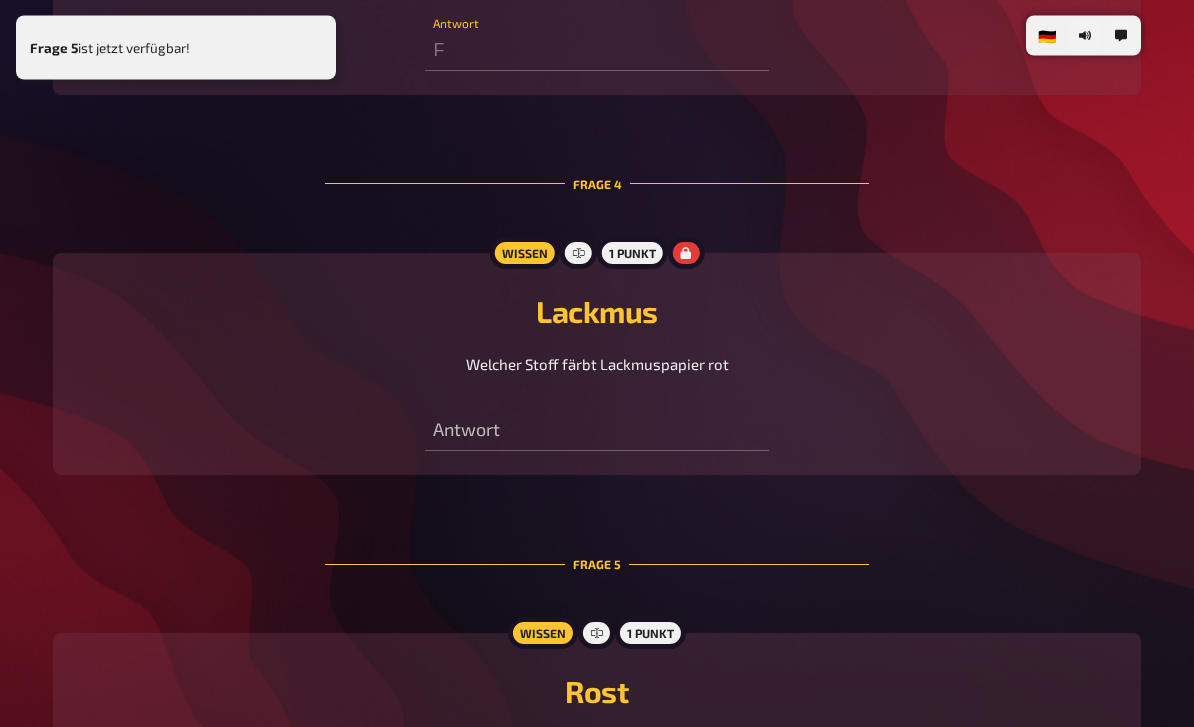 scroll, scrollTop: 1725, scrollLeft: 0, axis: vertical 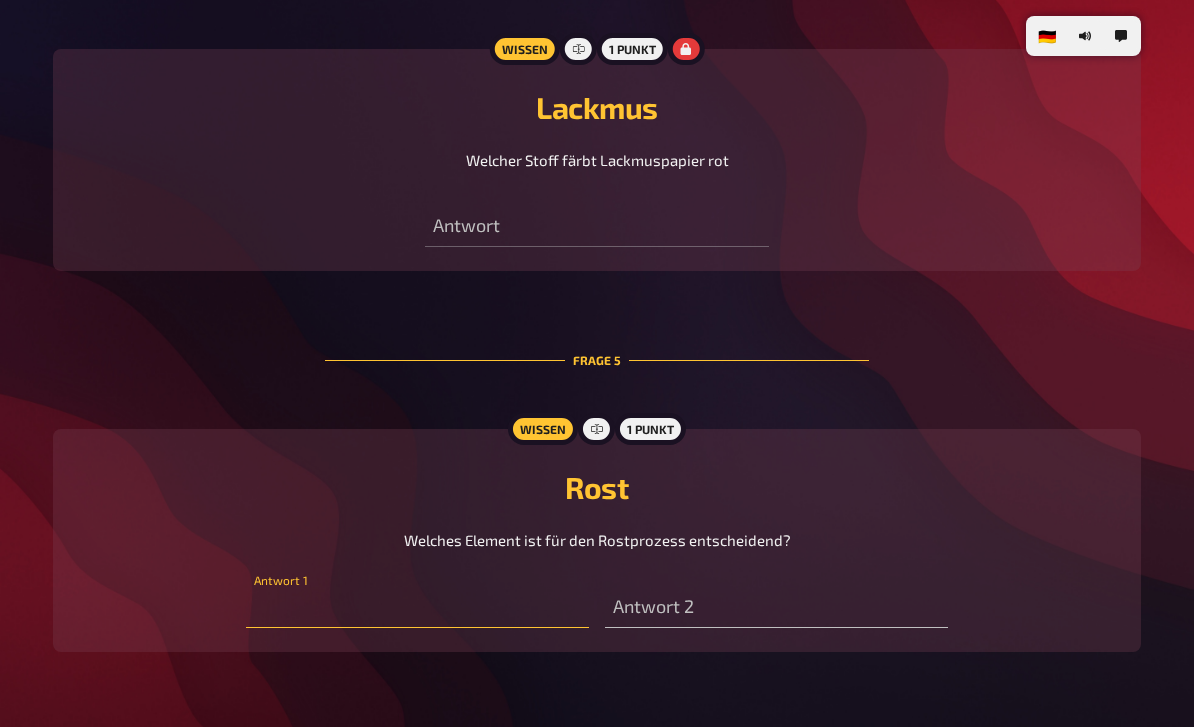 click at bounding box center (417, 608) 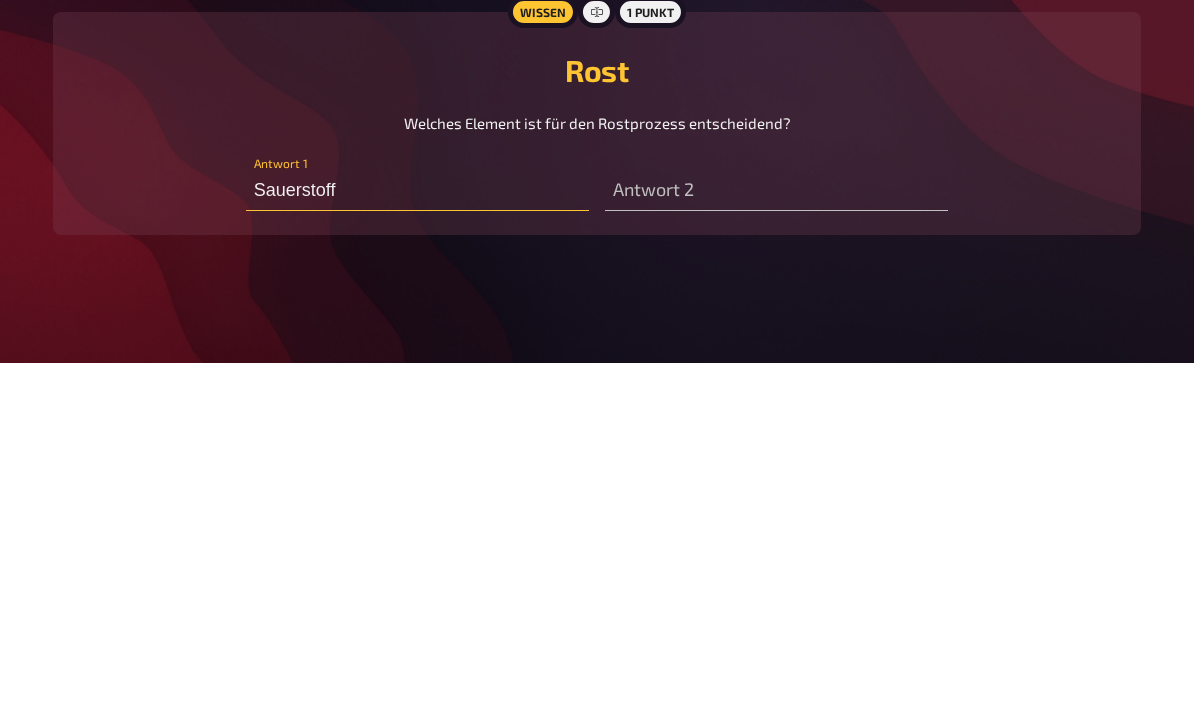 type on "Sauerstoff" 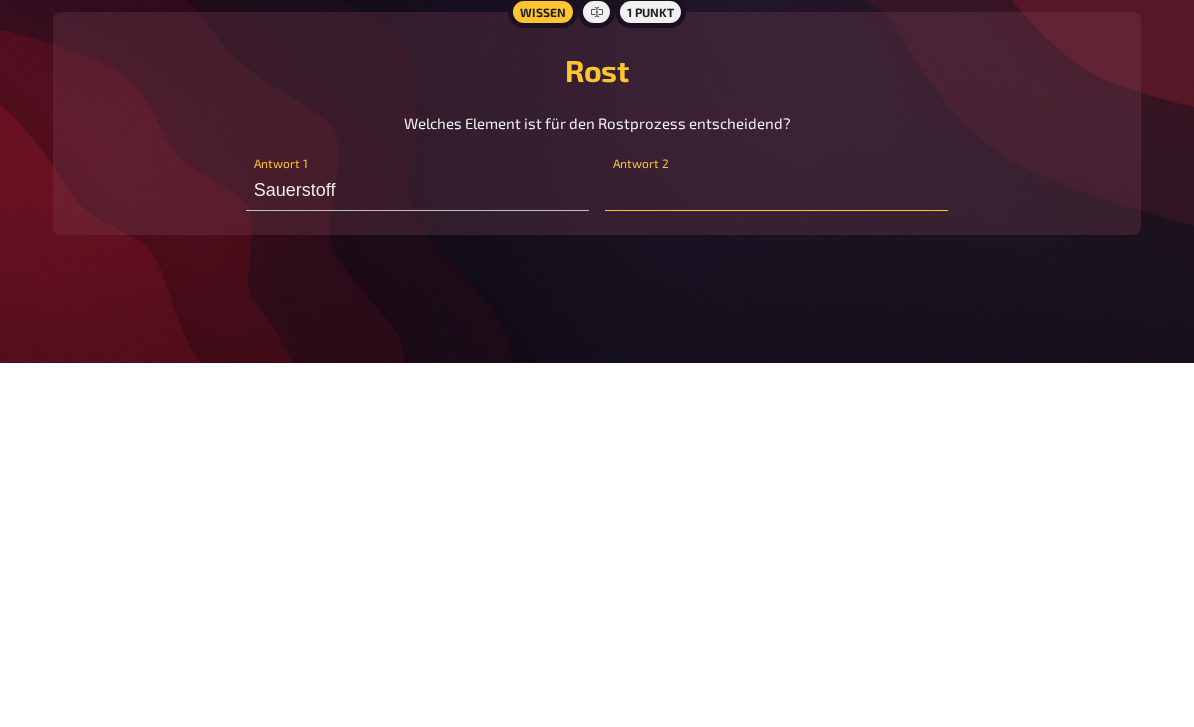 click at bounding box center (776, 555) 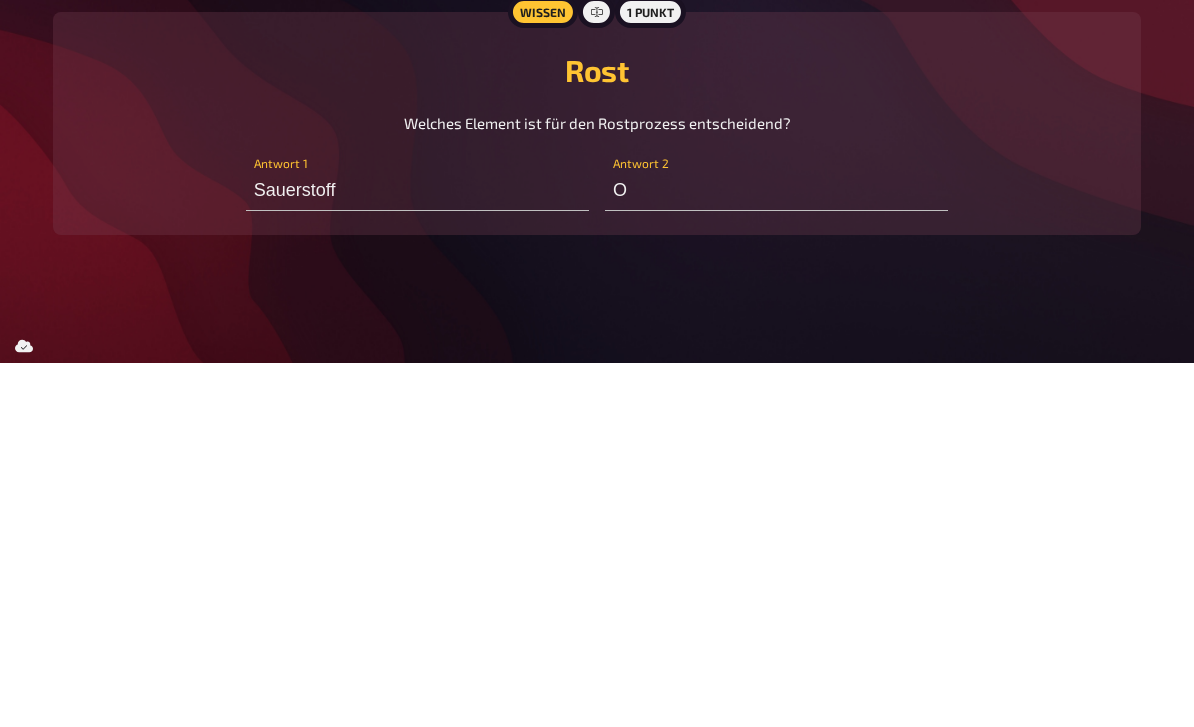 scroll, scrollTop: 1725, scrollLeft: 0, axis: vertical 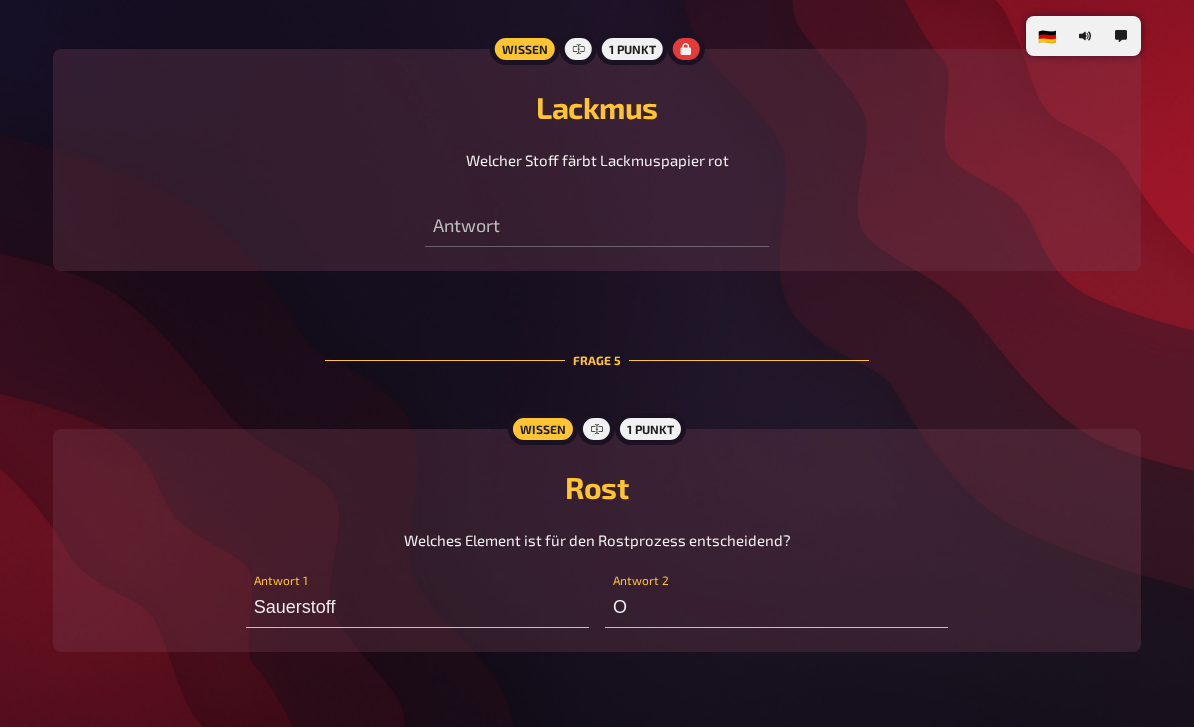 type on "O" 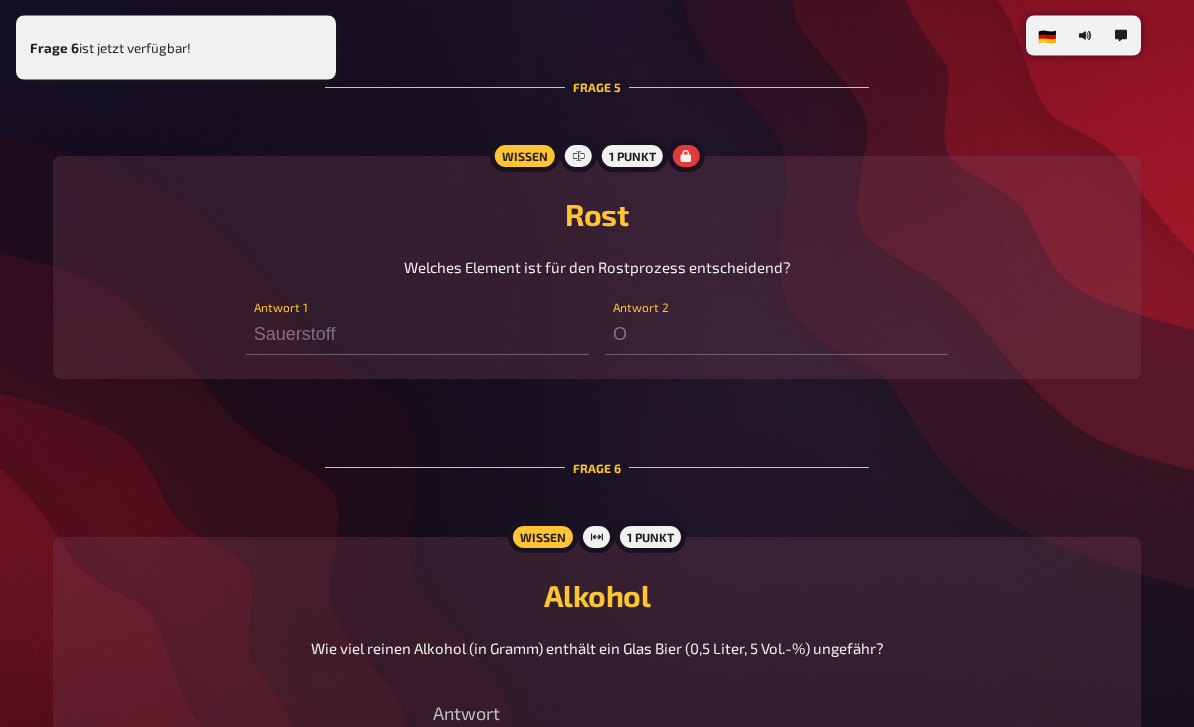 scroll, scrollTop: 2107, scrollLeft: 0, axis: vertical 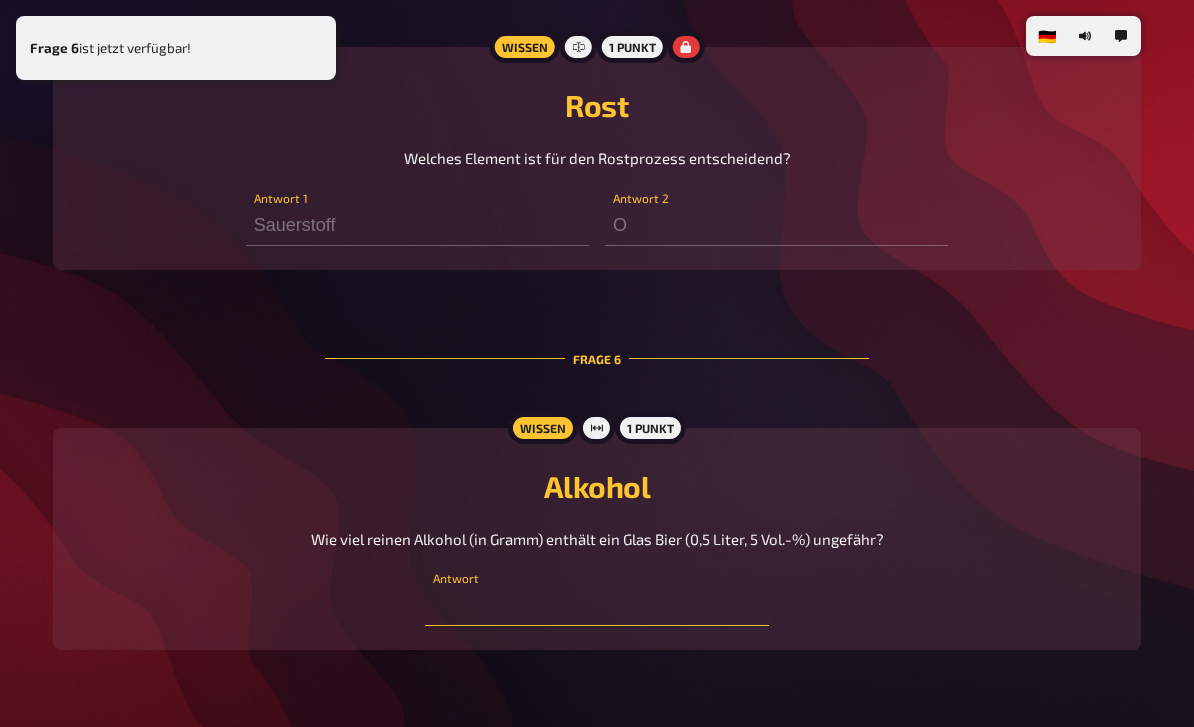 click at bounding box center [596, 606] 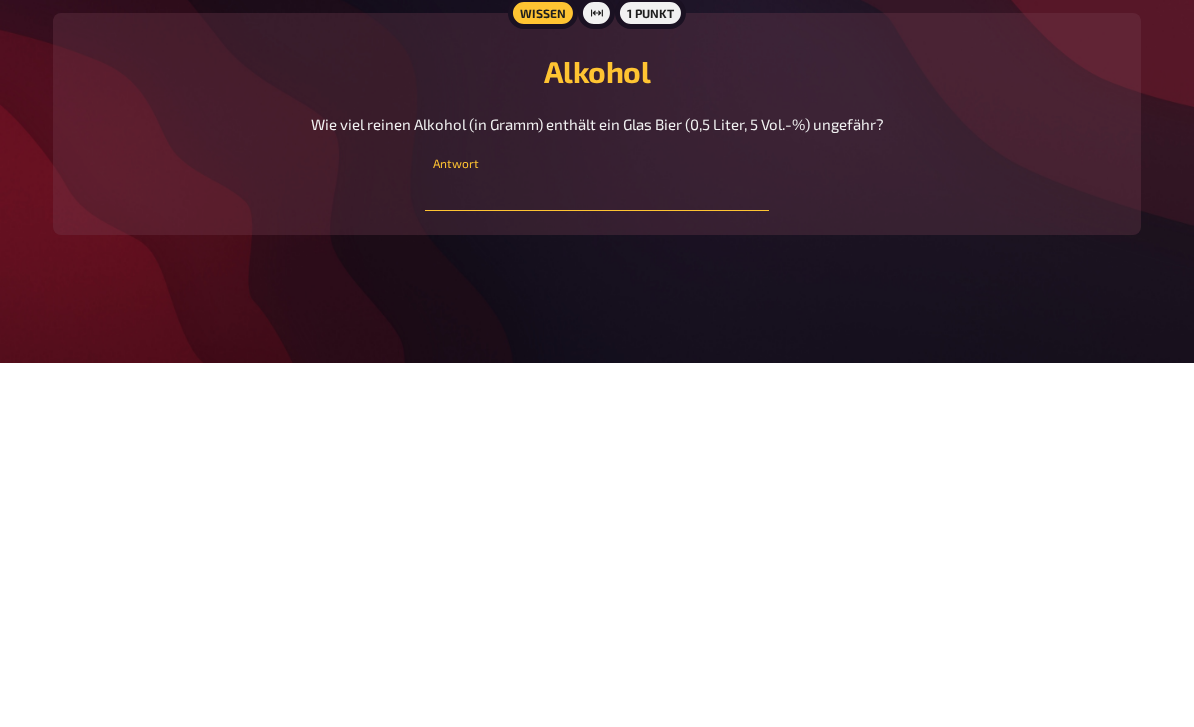 scroll, scrollTop: 2171, scrollLeft: 0, axis: vertical 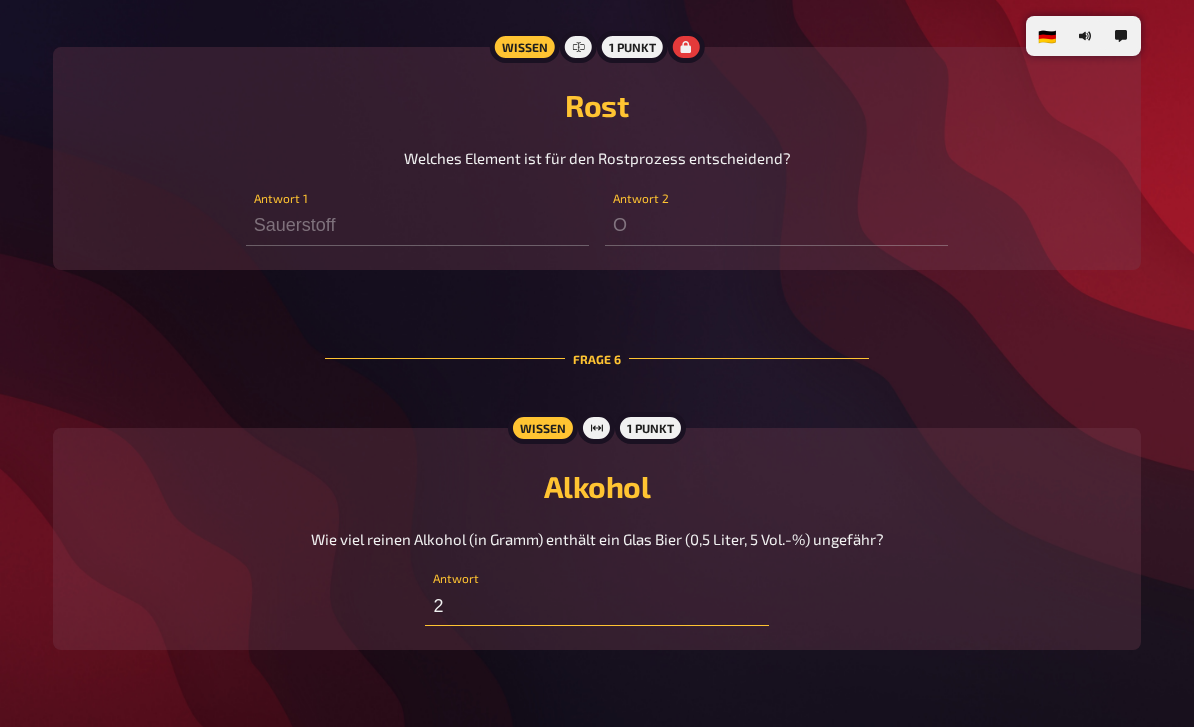 click on "2" at bounding box center [596, 606] 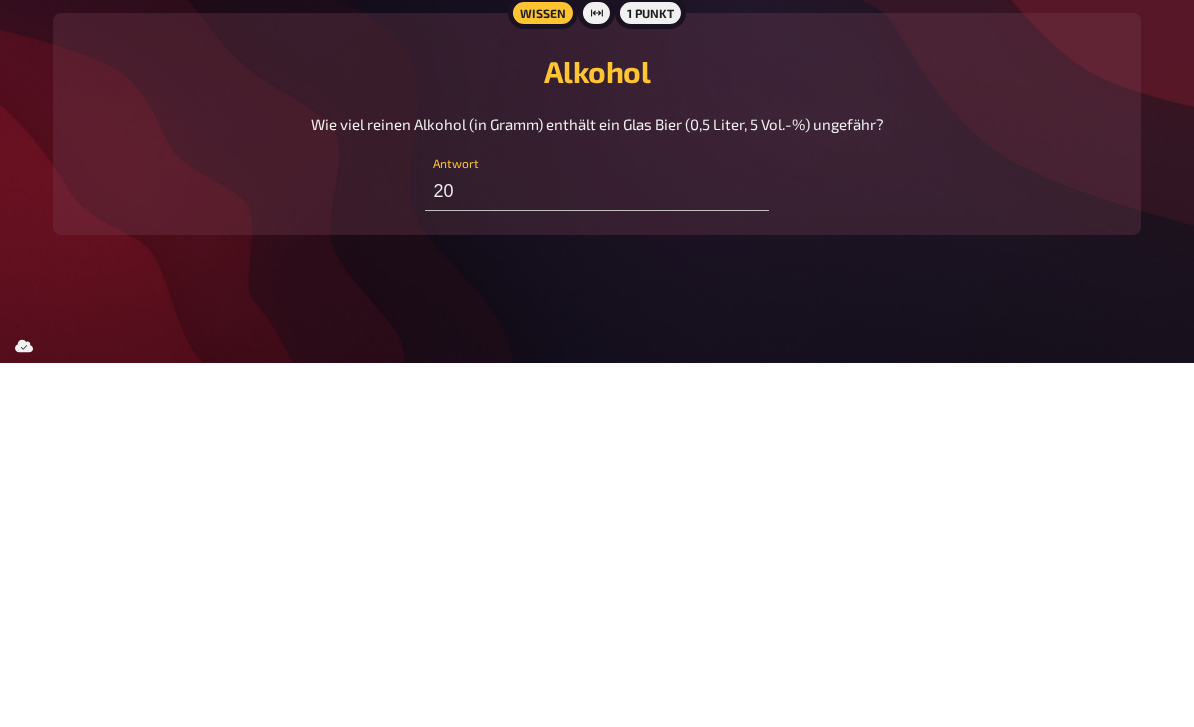 scroll, scrollTop: 2107, scrollLeft: 0, axis: vertical 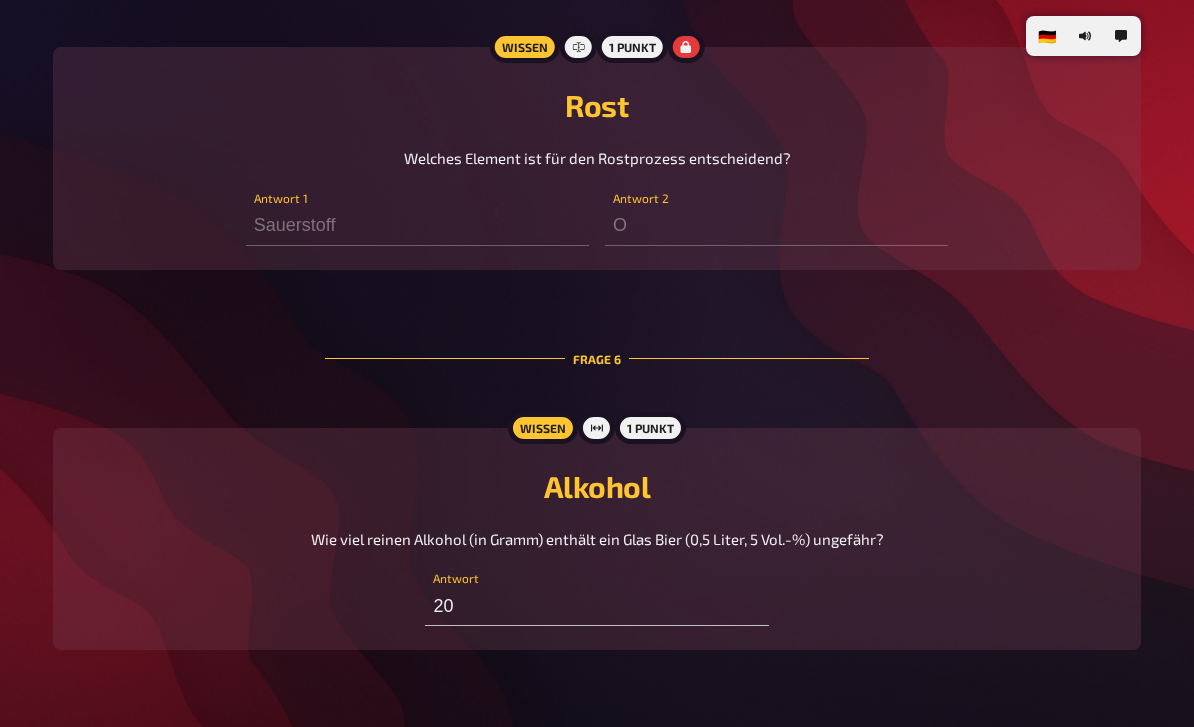 type on "20" 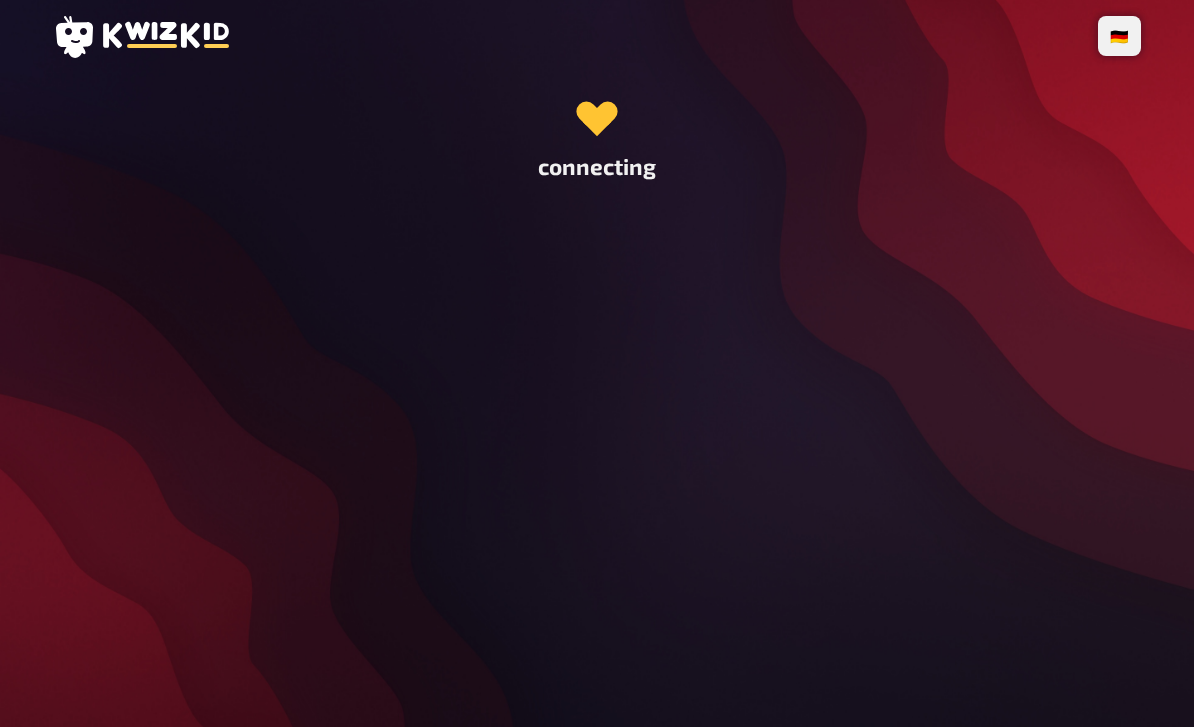 scroll, scrollTop: 64, scrollLeft: 0, axis: vertical 